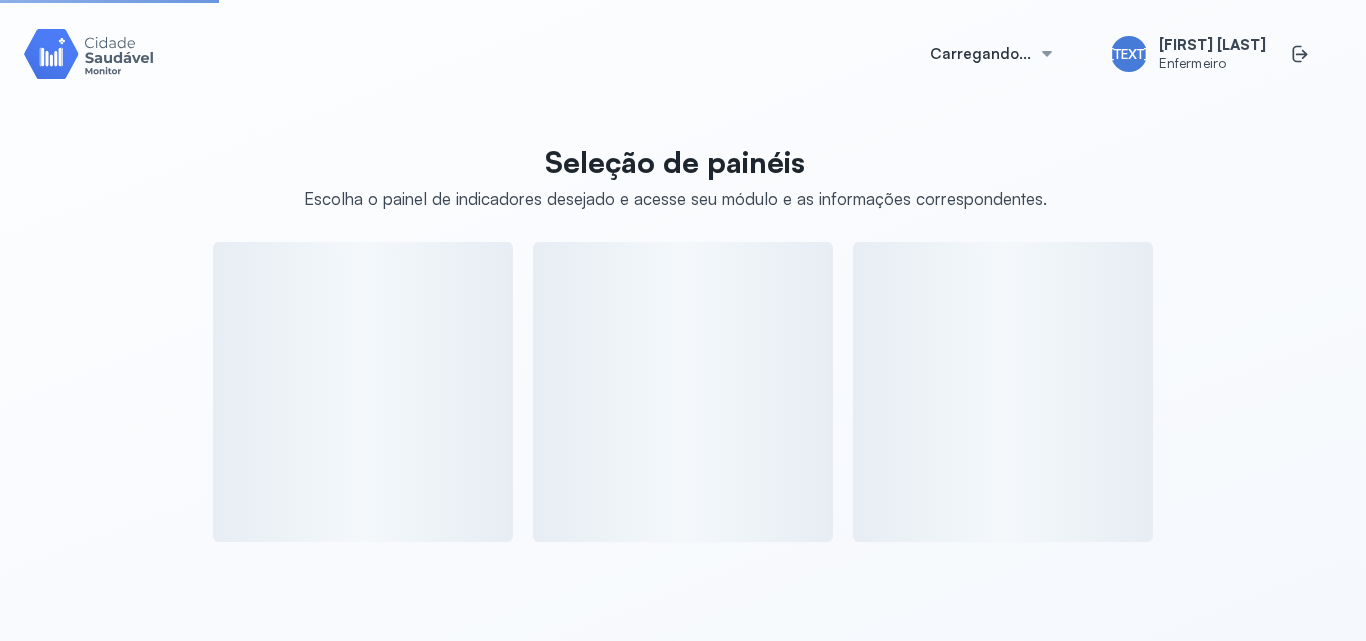 scroll, scrollTop: 0, scrollLeft: 0, axis: both 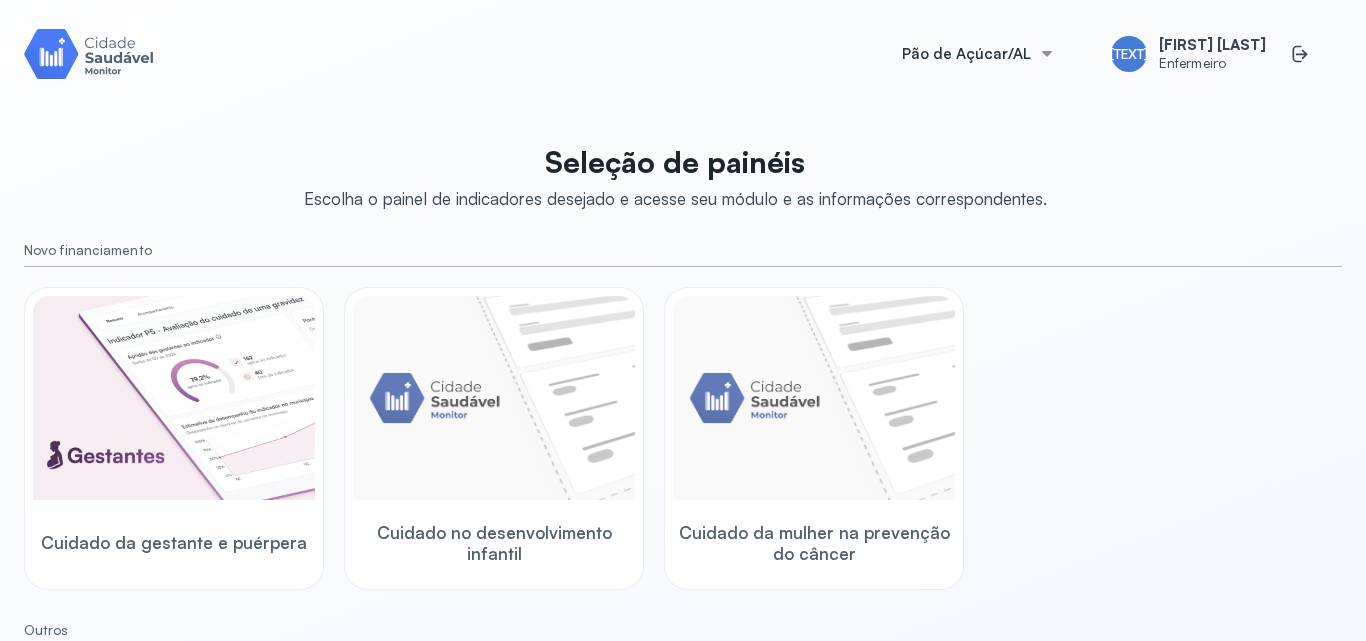 click on "Cuidado da gestante e puérpera Cuidado no desenvolvimento infantil Cuidado da mulher na prevenção do câncer" at bounding box center [683, 438] 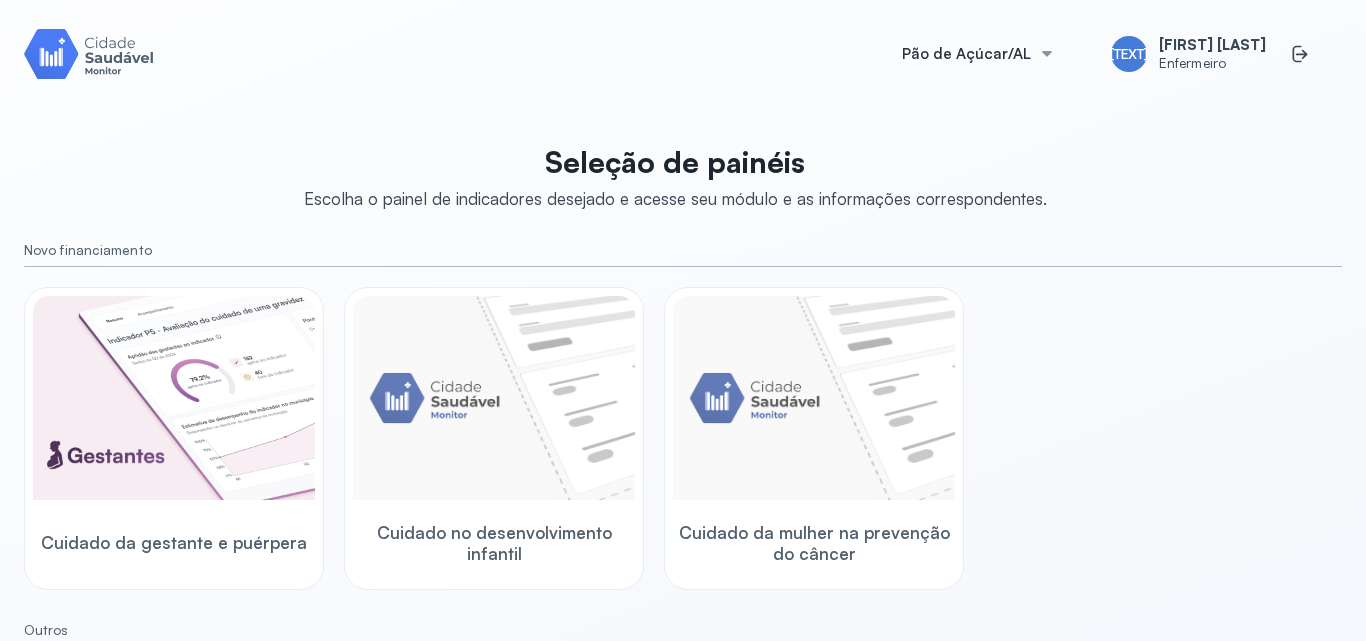 click at bounding box center [1047, 54] 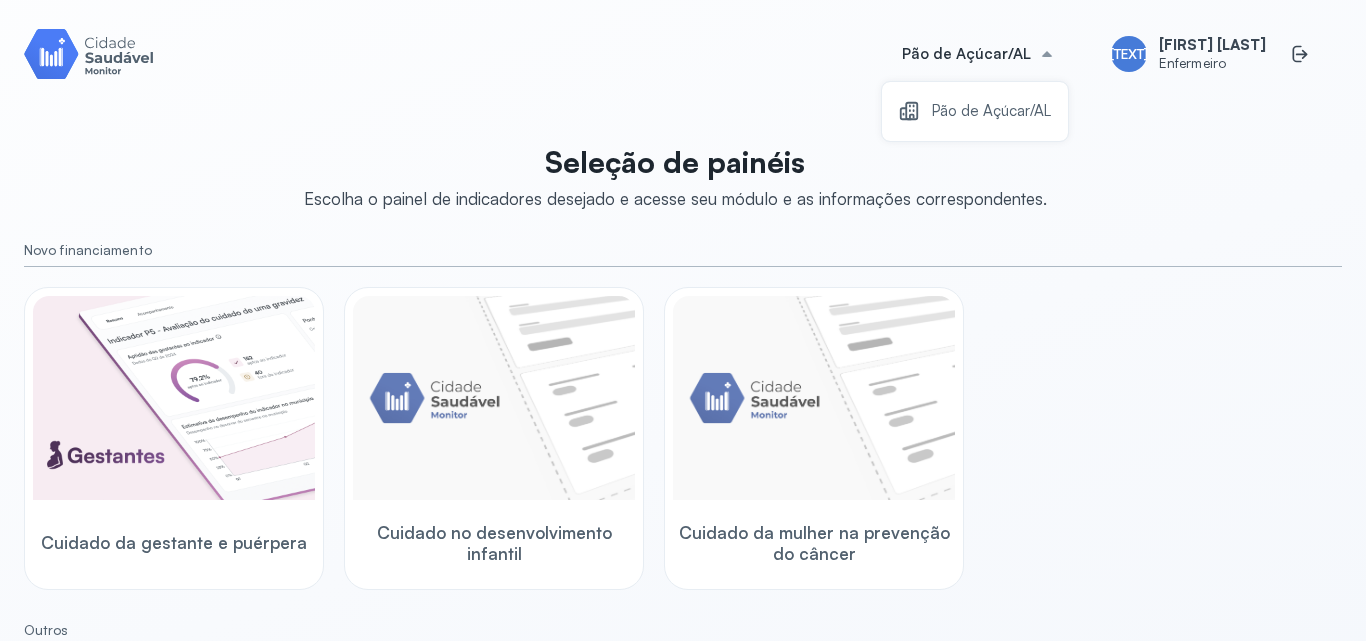 click on "Seleção de painéis Escolha o painel de indicadores desejado e acesse seu módulo e as informações correspondentes. Novo financiamento Cuidado da gestante e puérpera Cuidado no desenvolvimento infantil Cuidado da mulher na prevenção do câncer Outros Indicadores APS BPA Previne Indicadores Painel e-SUS APS Acompanhamento Territorial" at bounding box center (683, 713) 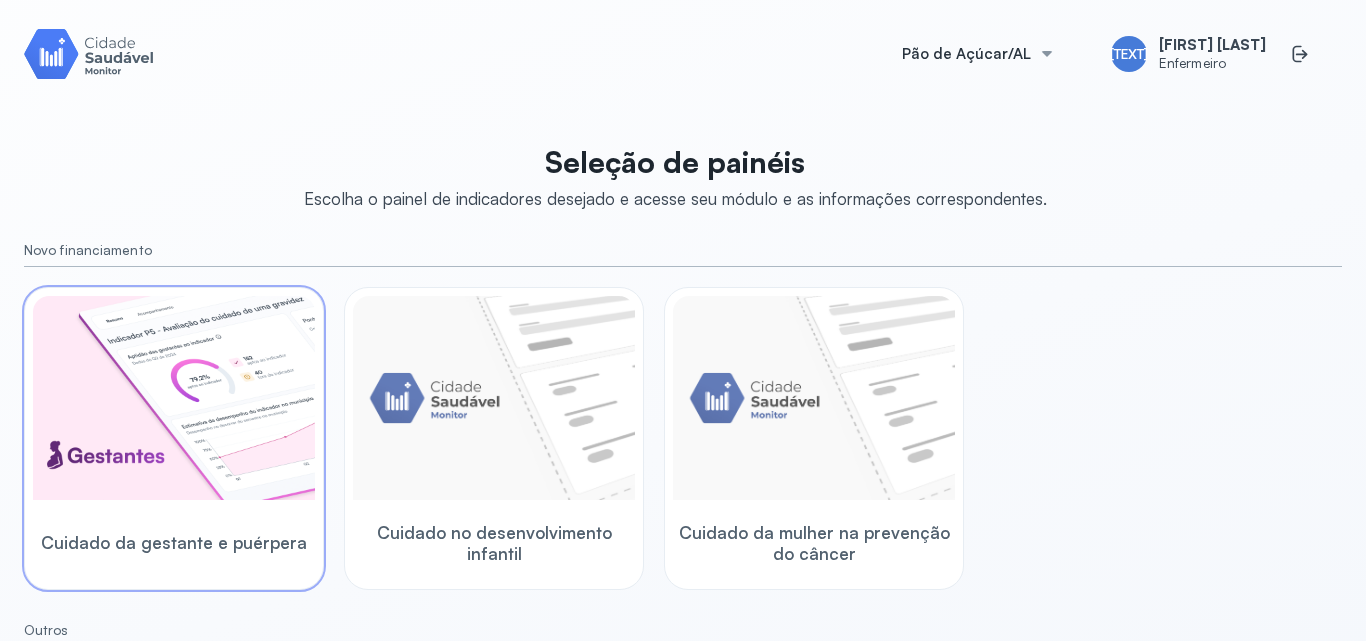 click at bounding box center [174, 398] 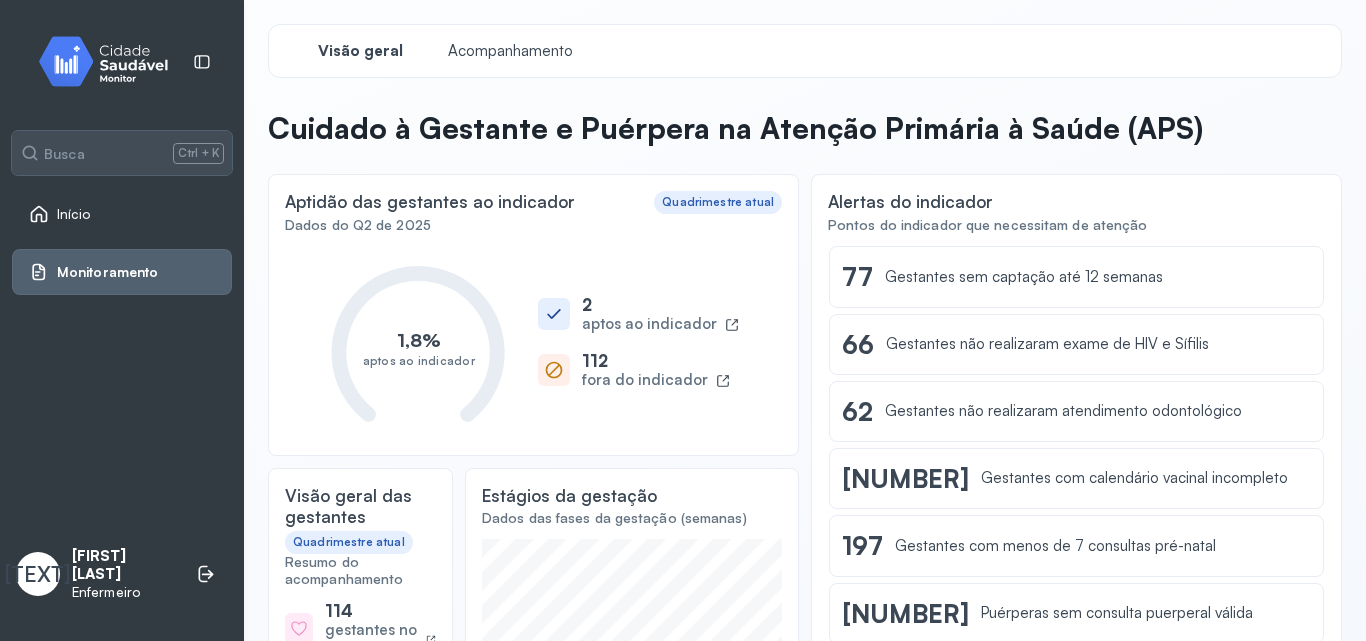 click on "Quadrimestre atual" at bounding box center (718, 202) 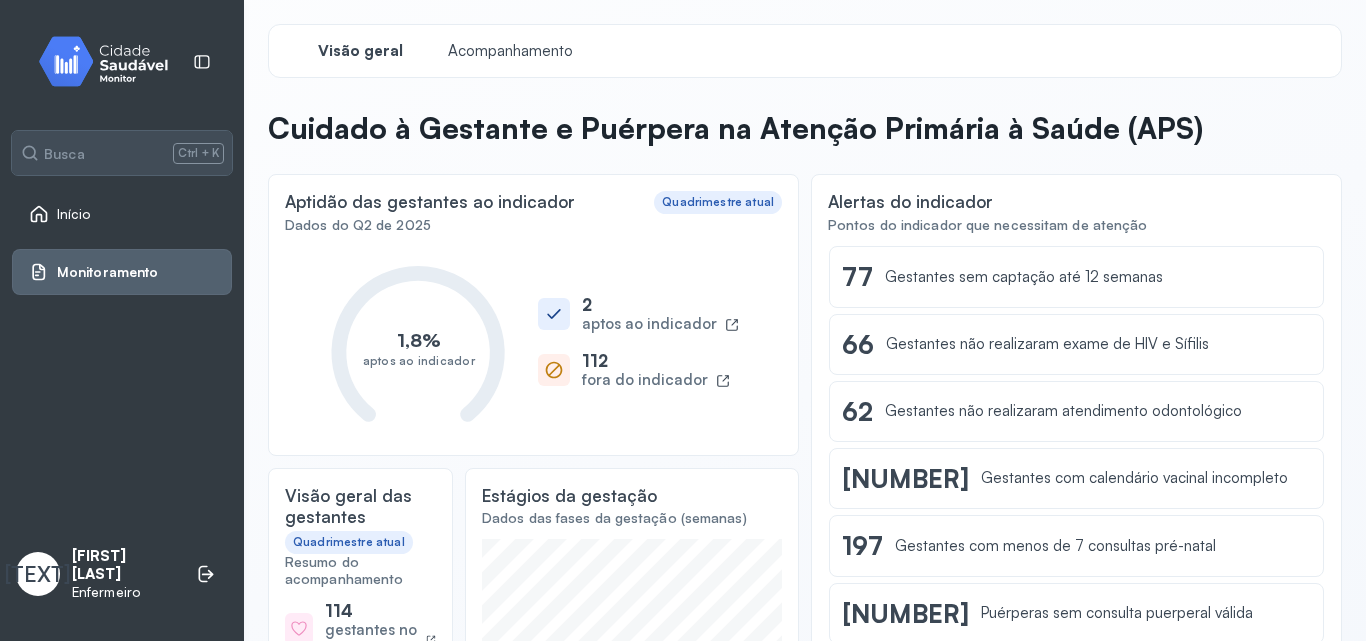 click on "Início" at bounding box center [74, 214] 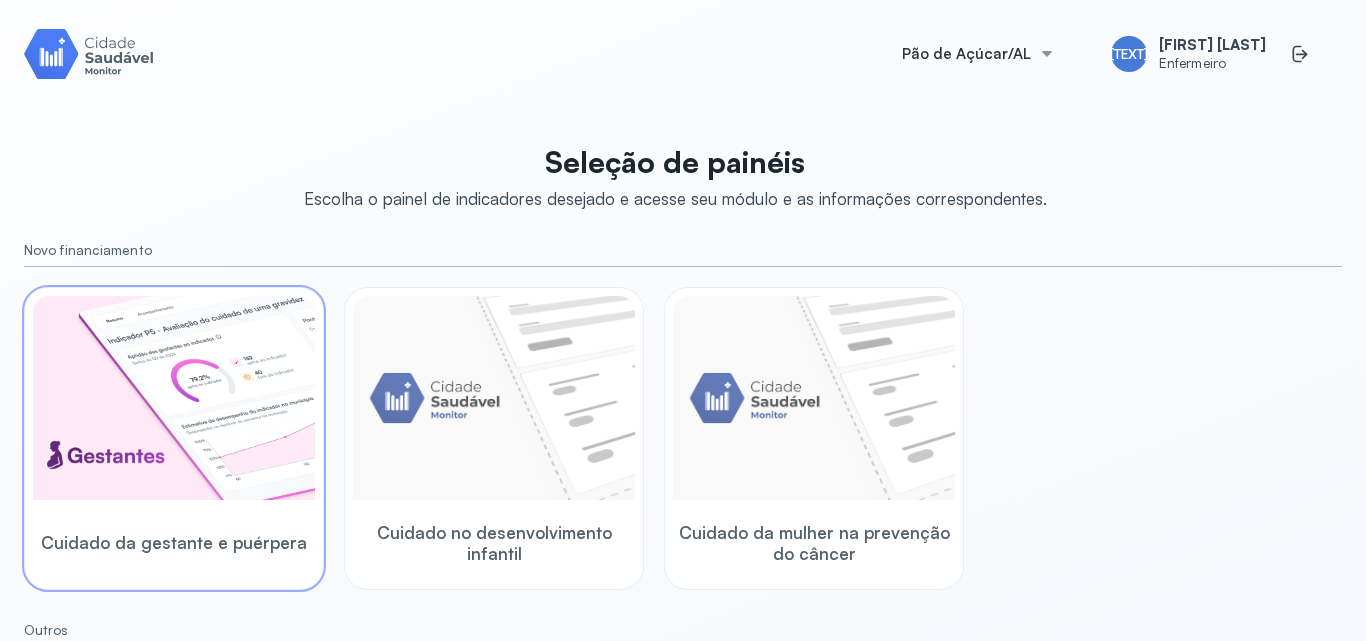 click at bounding box center [174, 398] 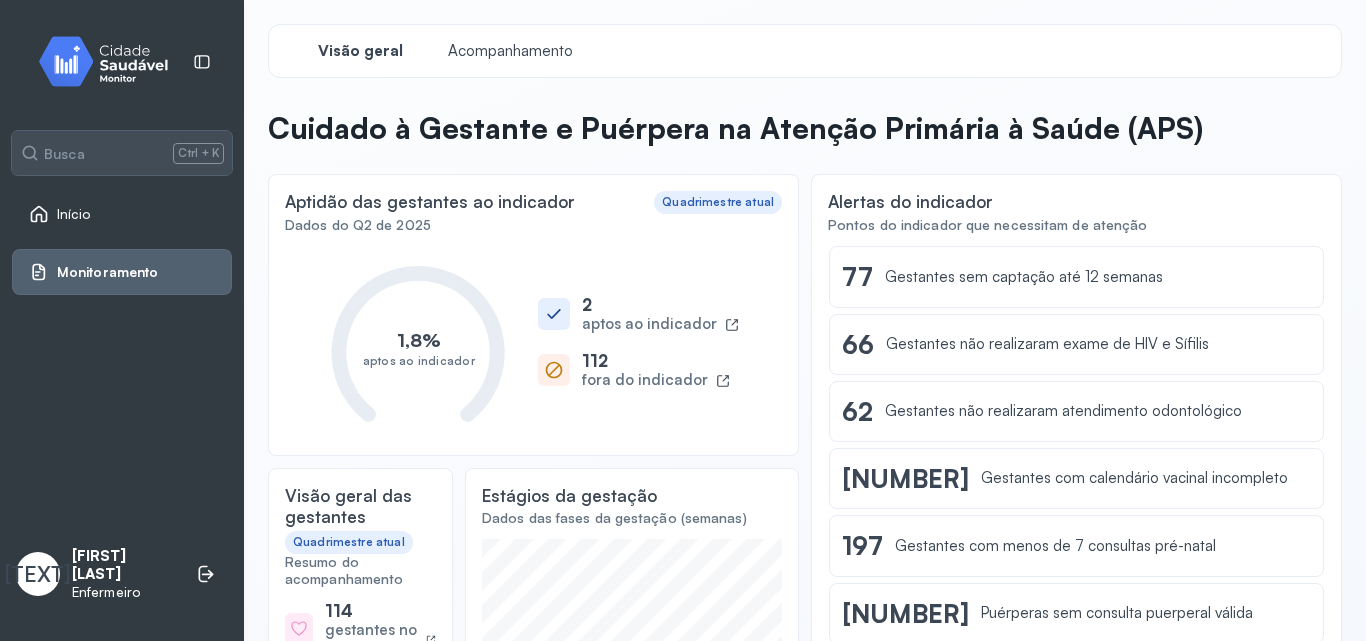 click on "Monitoramento" at bounding box center [107, 272] 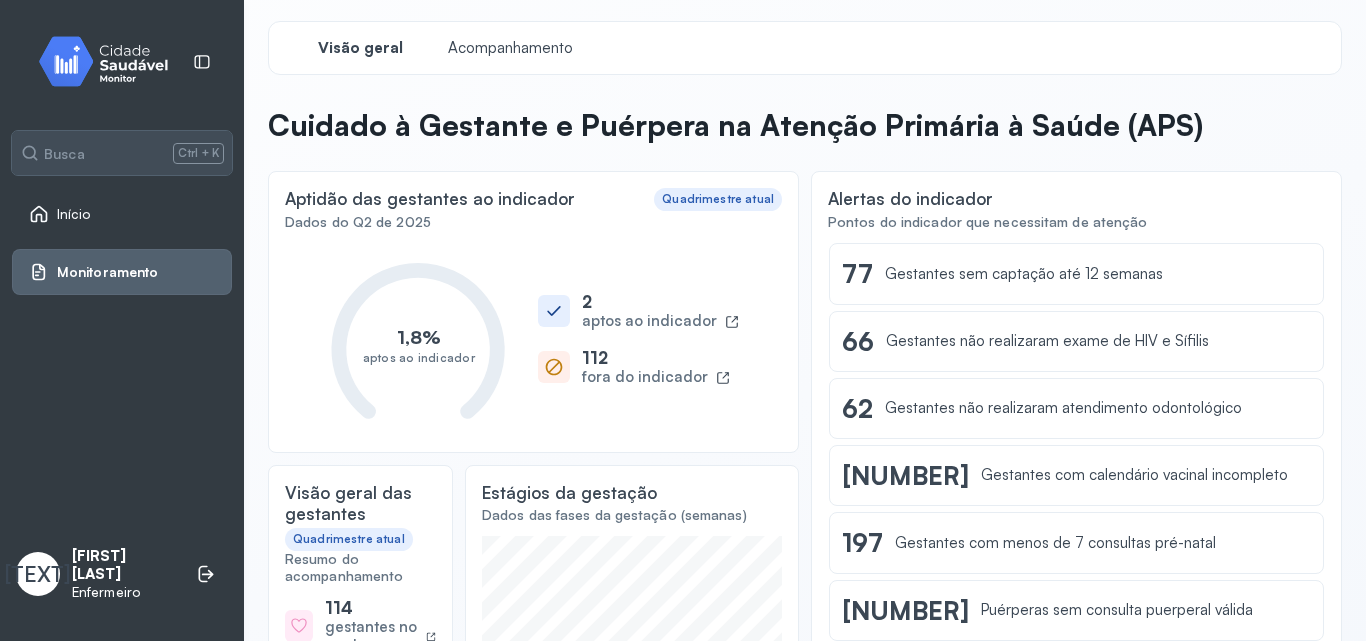 scroll, scrollTop: 0, scrollLeft: 0, axis: both 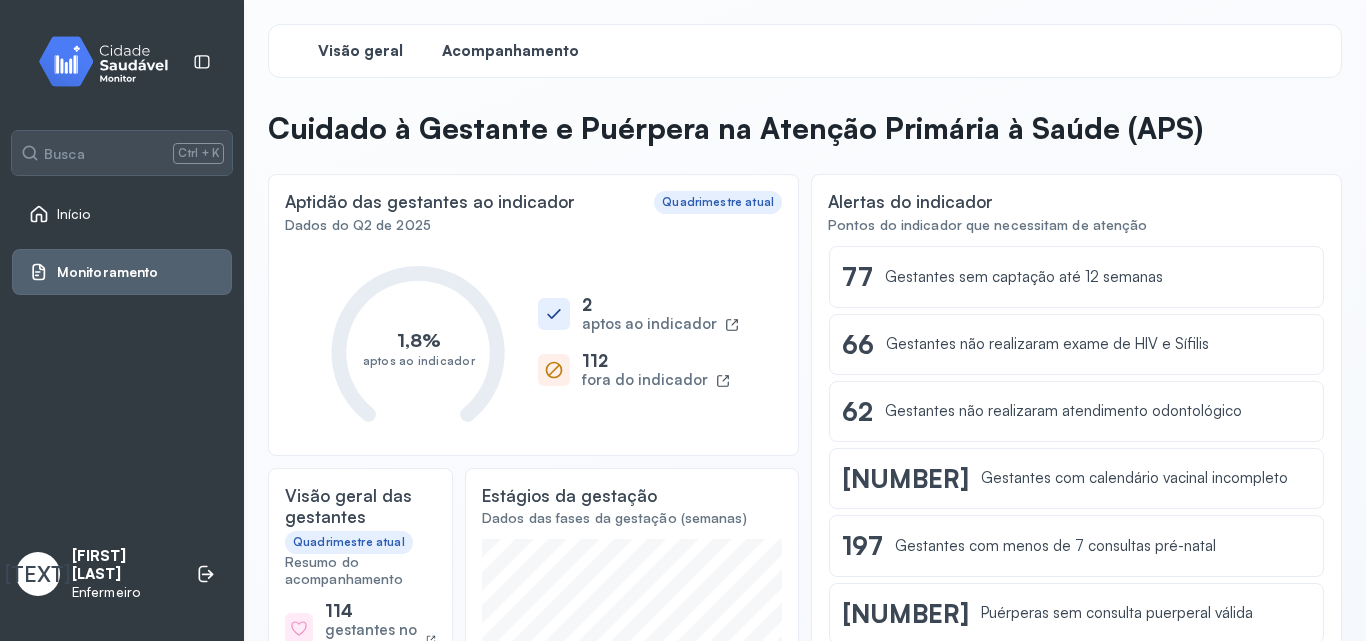 click on "Acompanhamento" at bounding box center (510, 51) 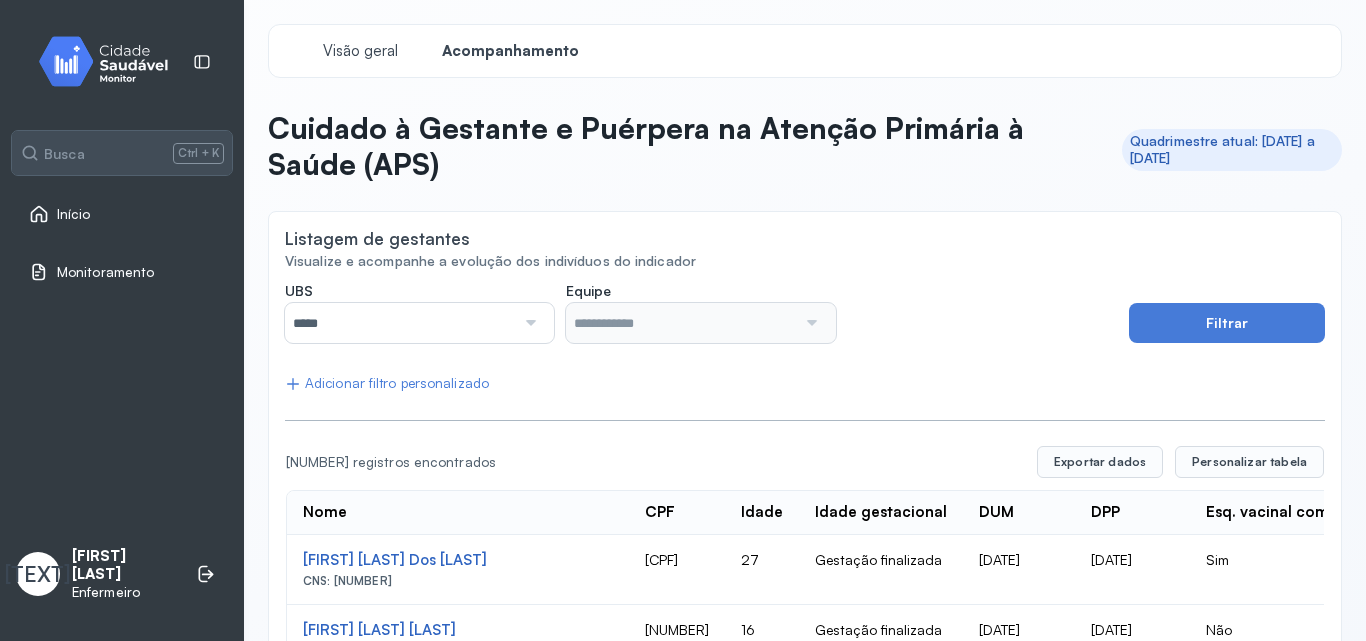 click at bounding box center (528, 323) 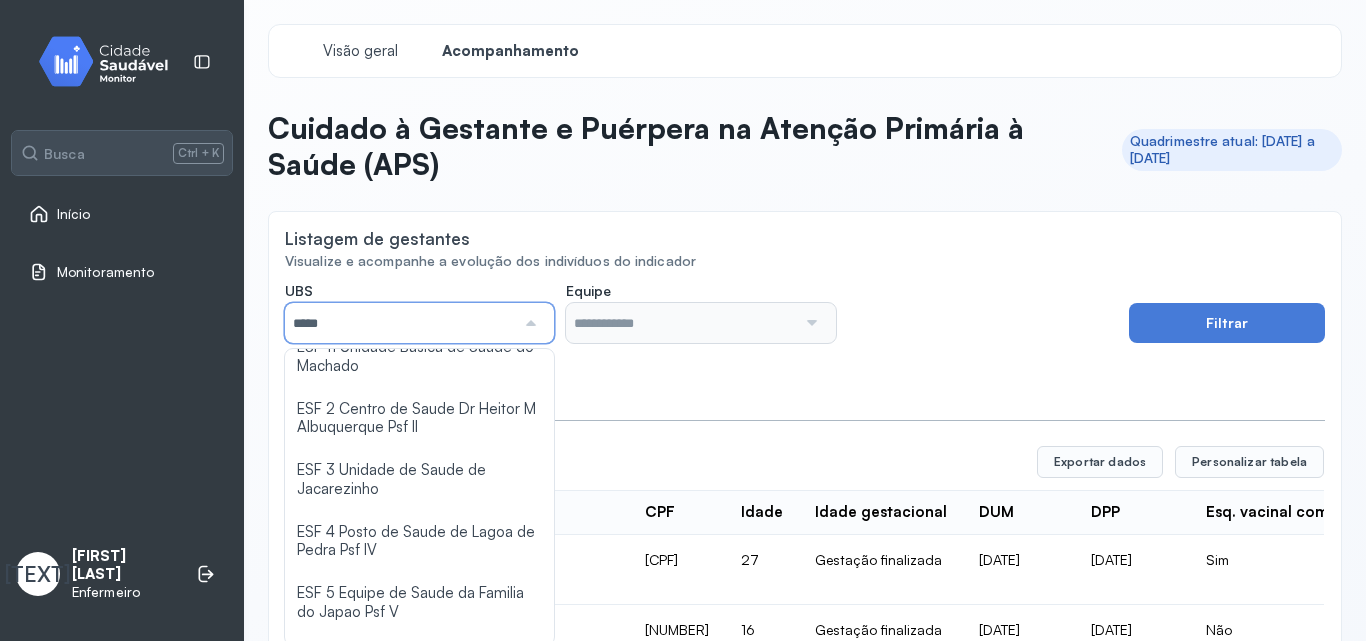 scroll, scrollTop: 174, scrollLeft: 0, axis: vertical 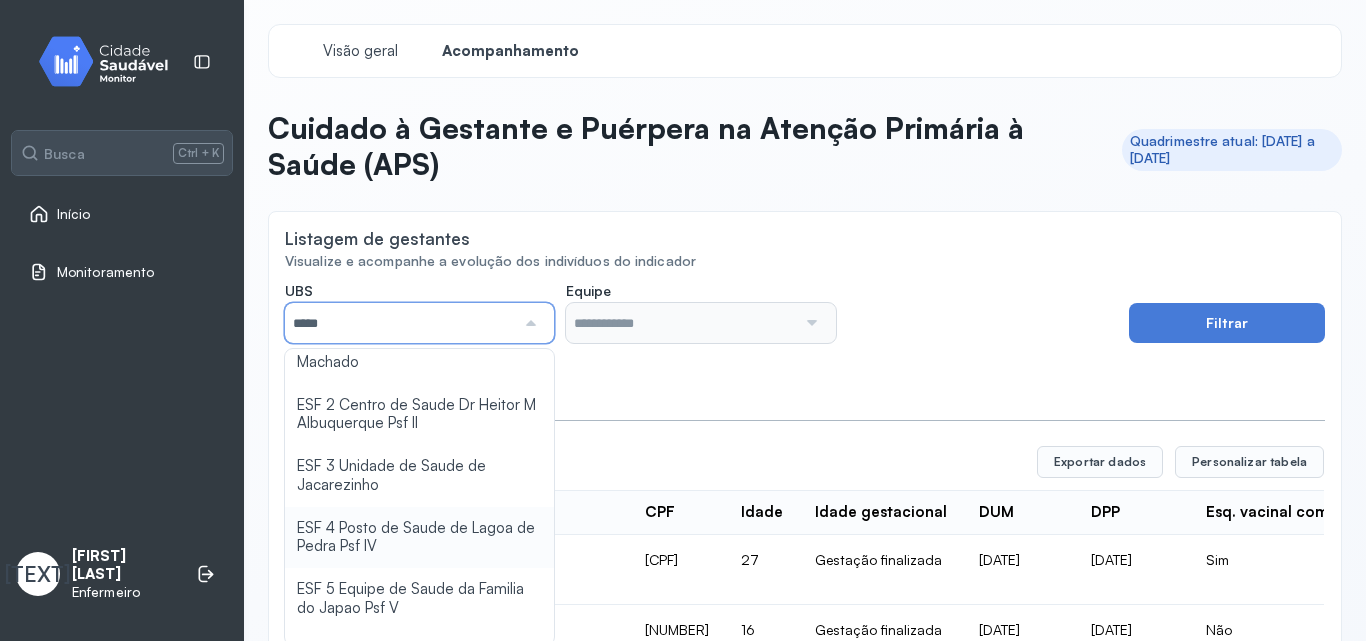 type on "**********" 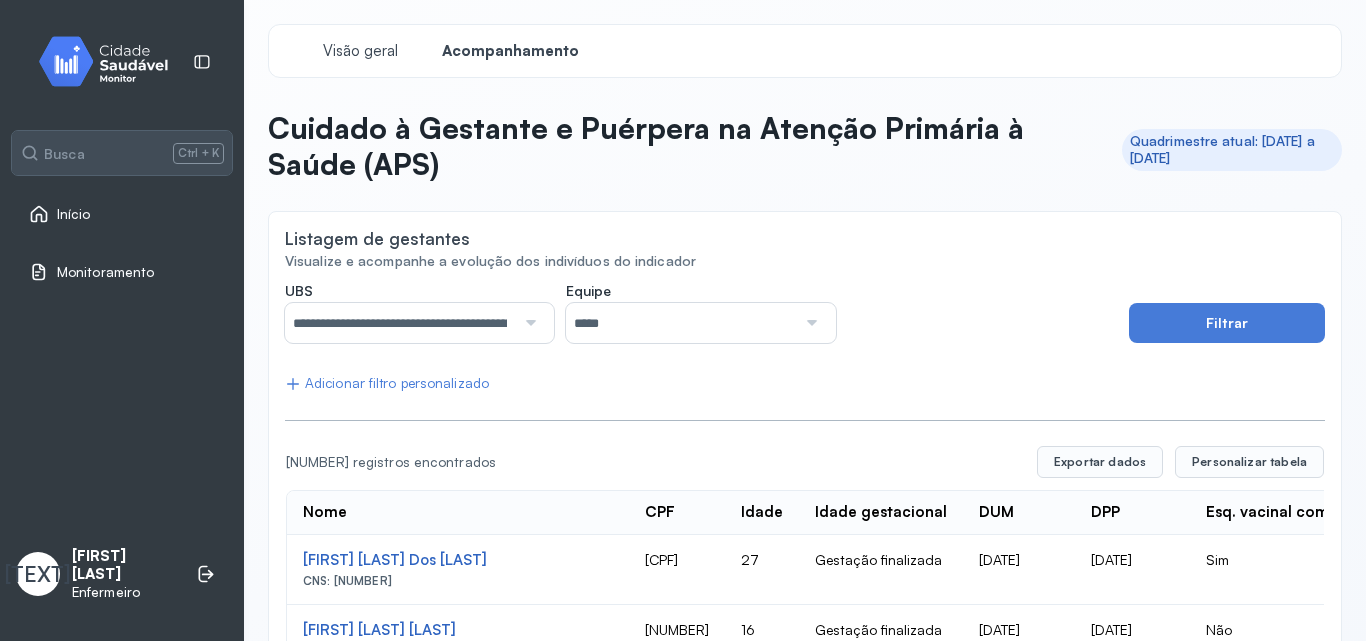 click on "**********" 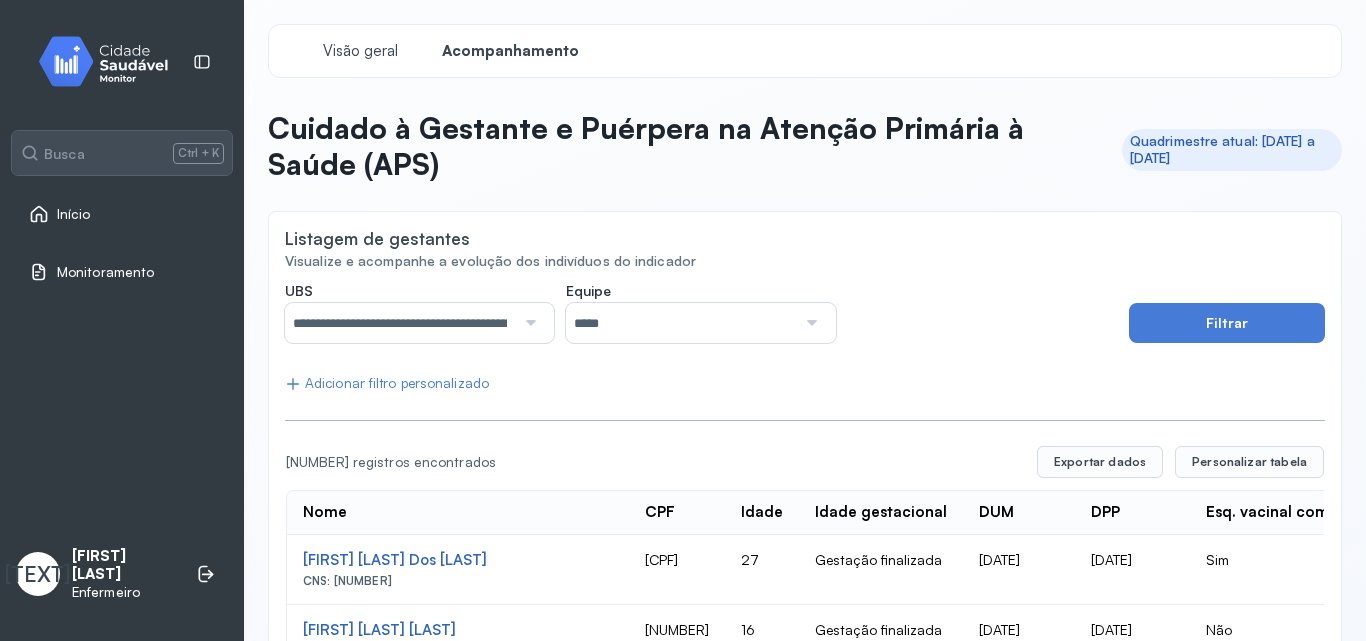 click at bounding box center [809, 323] 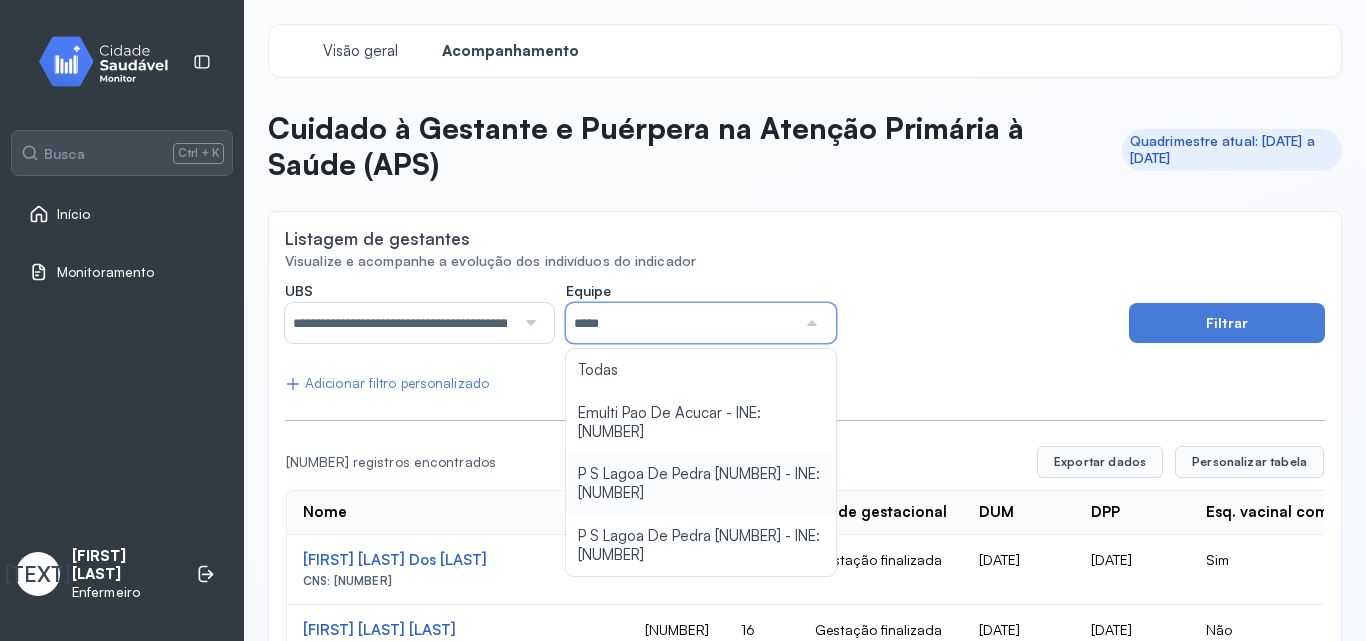 type on "**********" 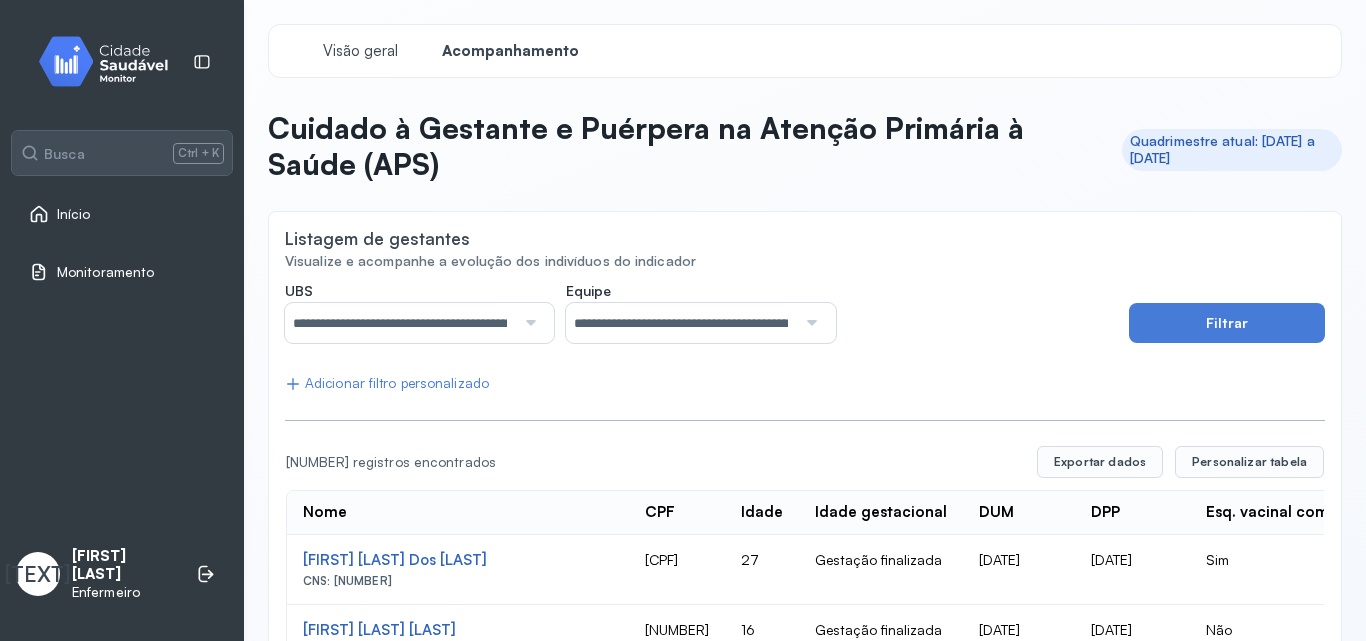 click on "**********" 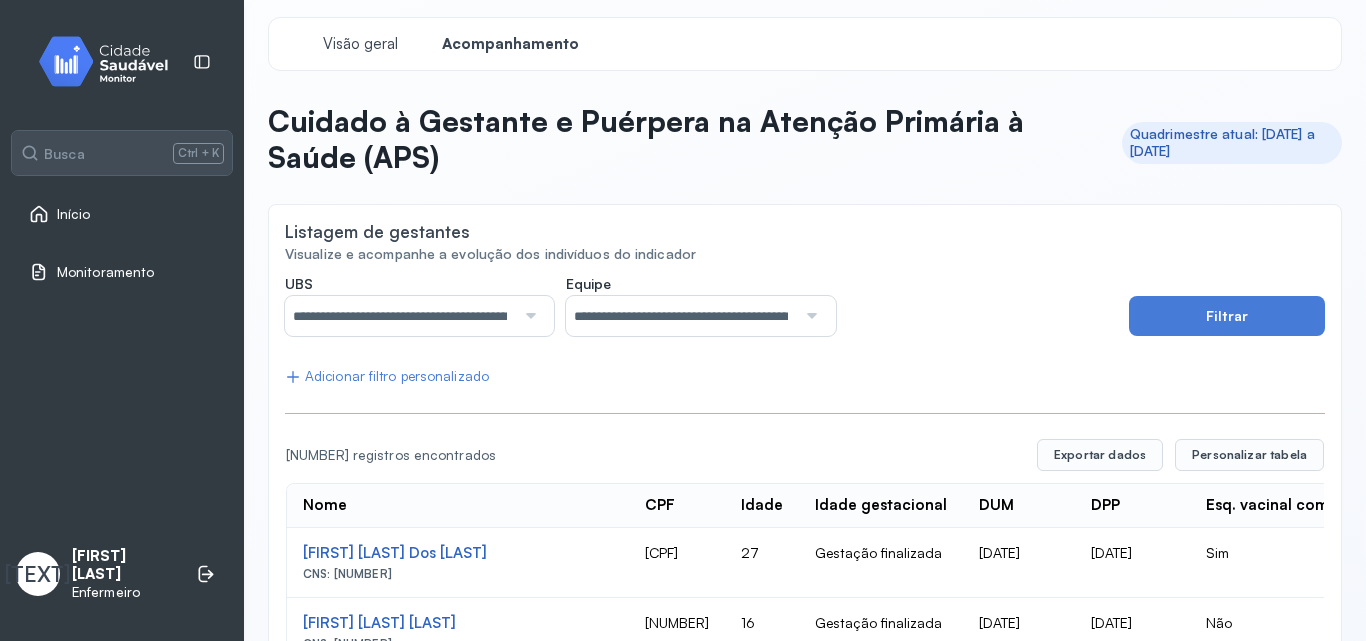 scroll, scrollTop: 0, scrollLeft: 0, axis: both 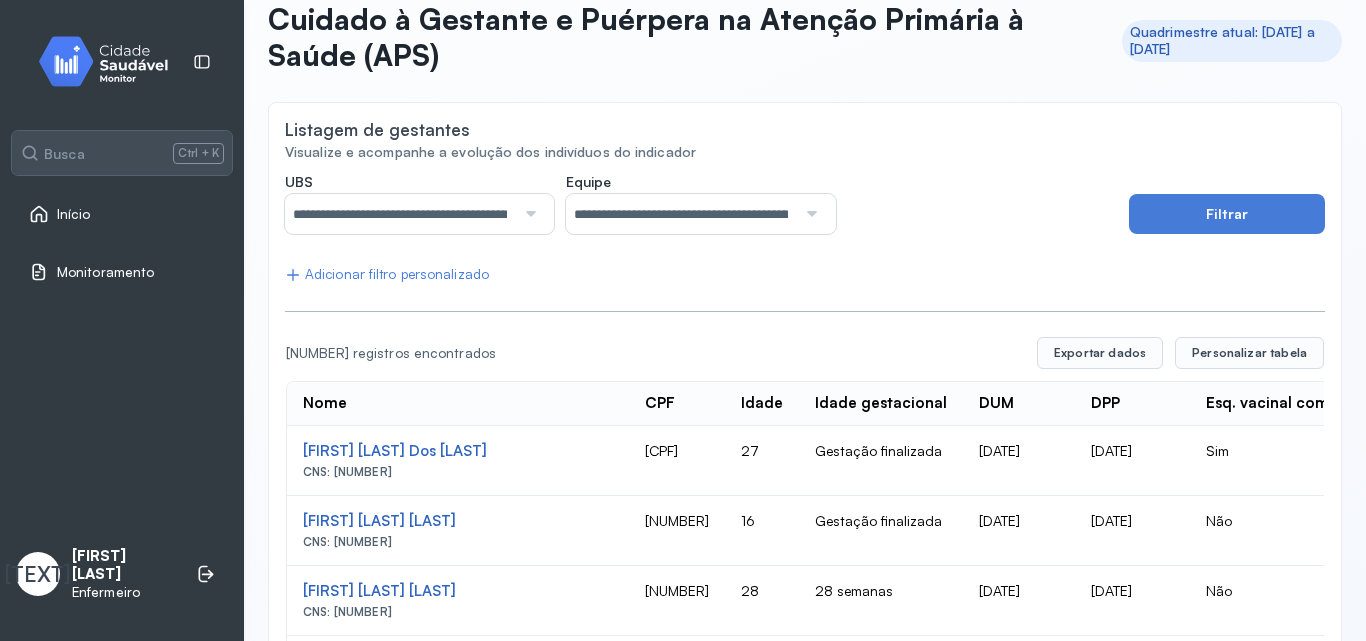 click at bounding box center [809, 214] 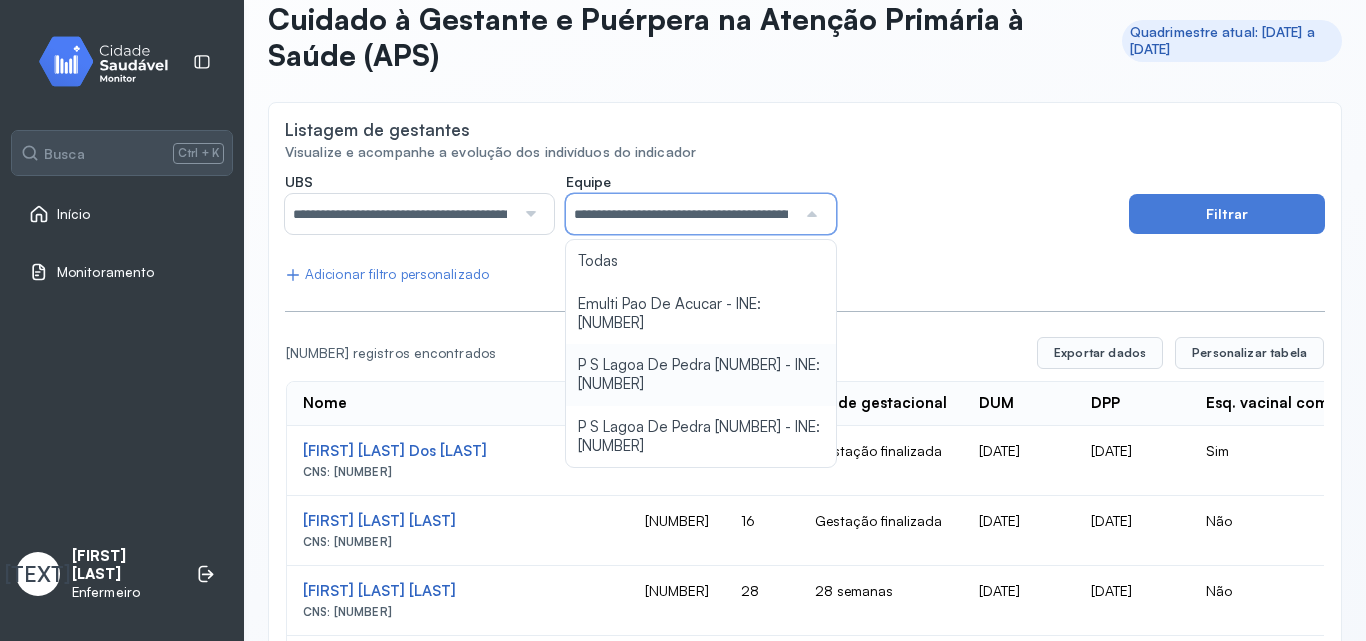 scroll, scrollTop: 0, scrollLeft: 80, axis: horizontal 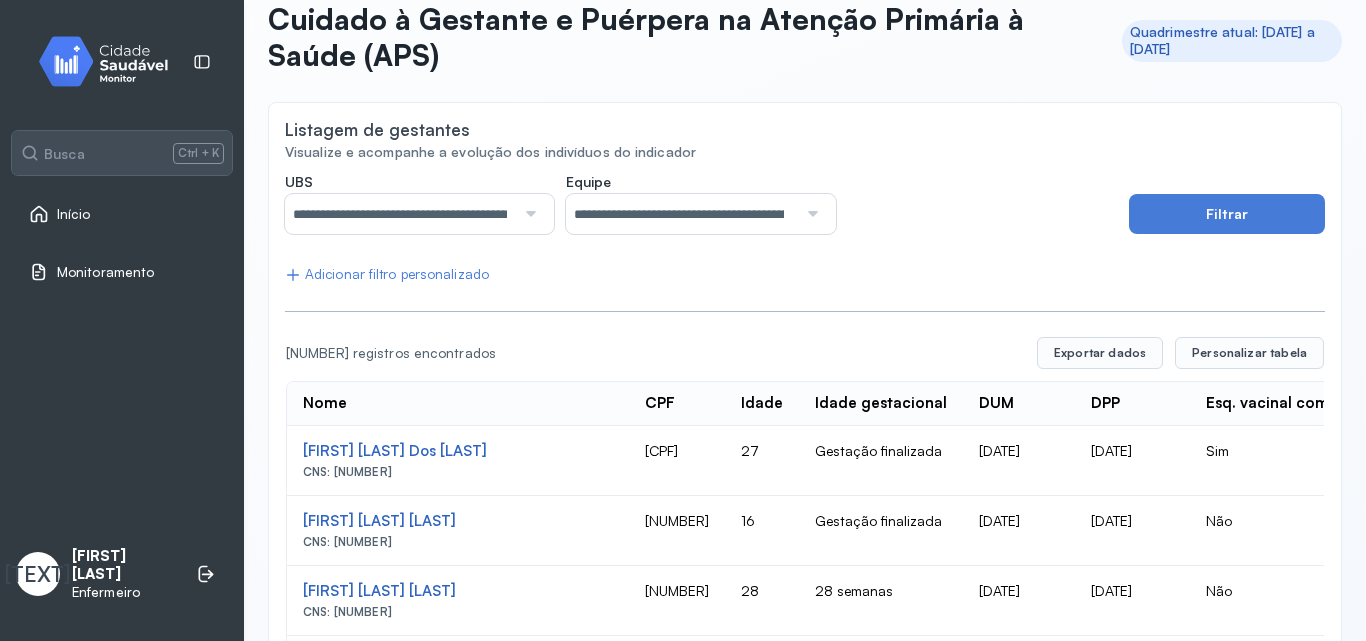 click on "**********" 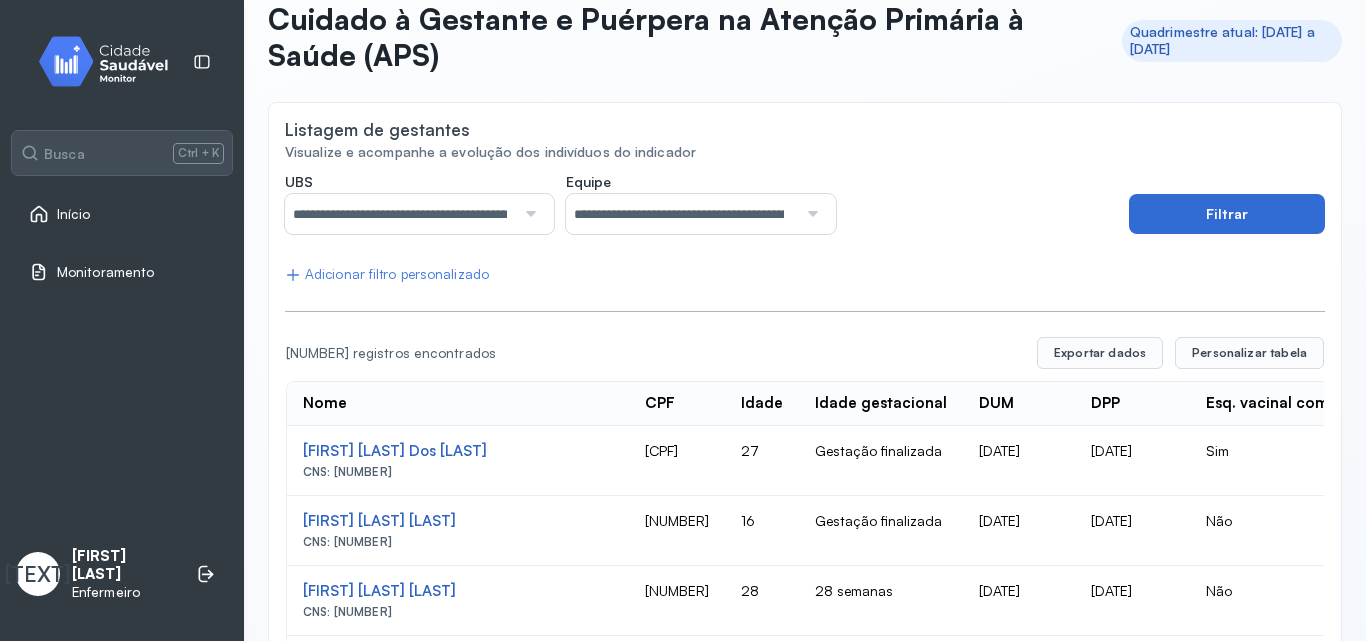 click on "Filtrar" at bounding box center (1227, 214) 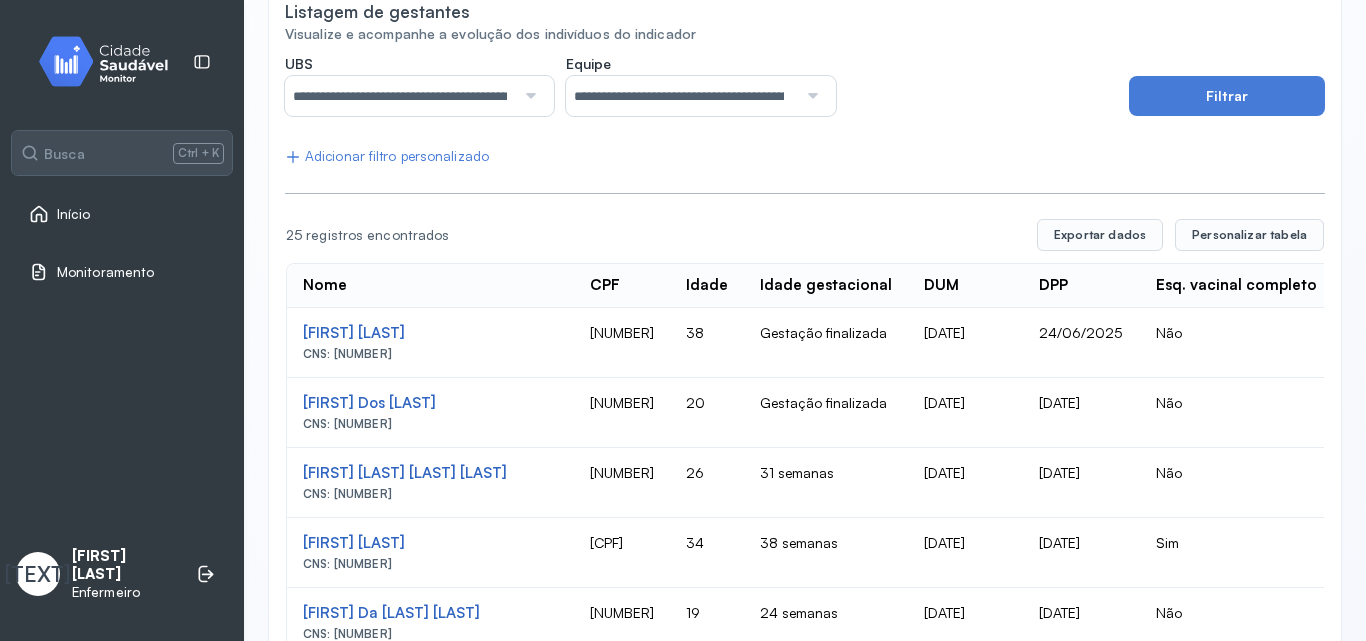 scroll, scrollTop: 231, scrollLeft: 0, axis: vertical 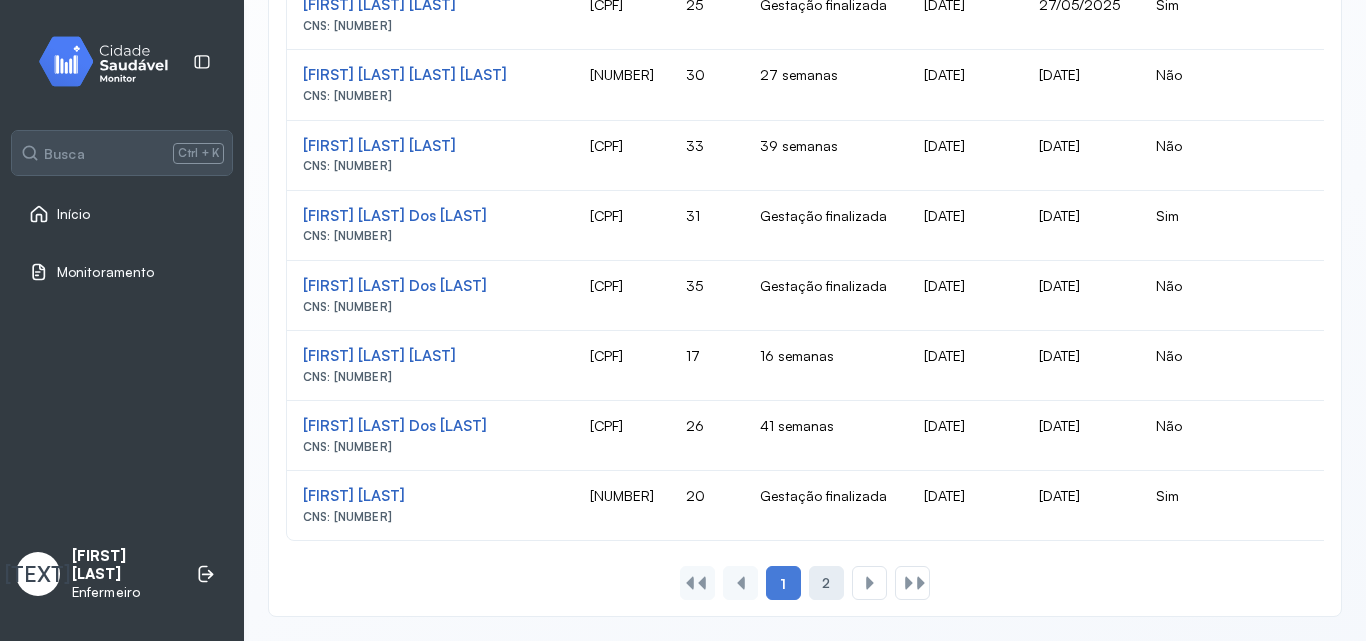 click on "2" at bounding box center (826, 583) 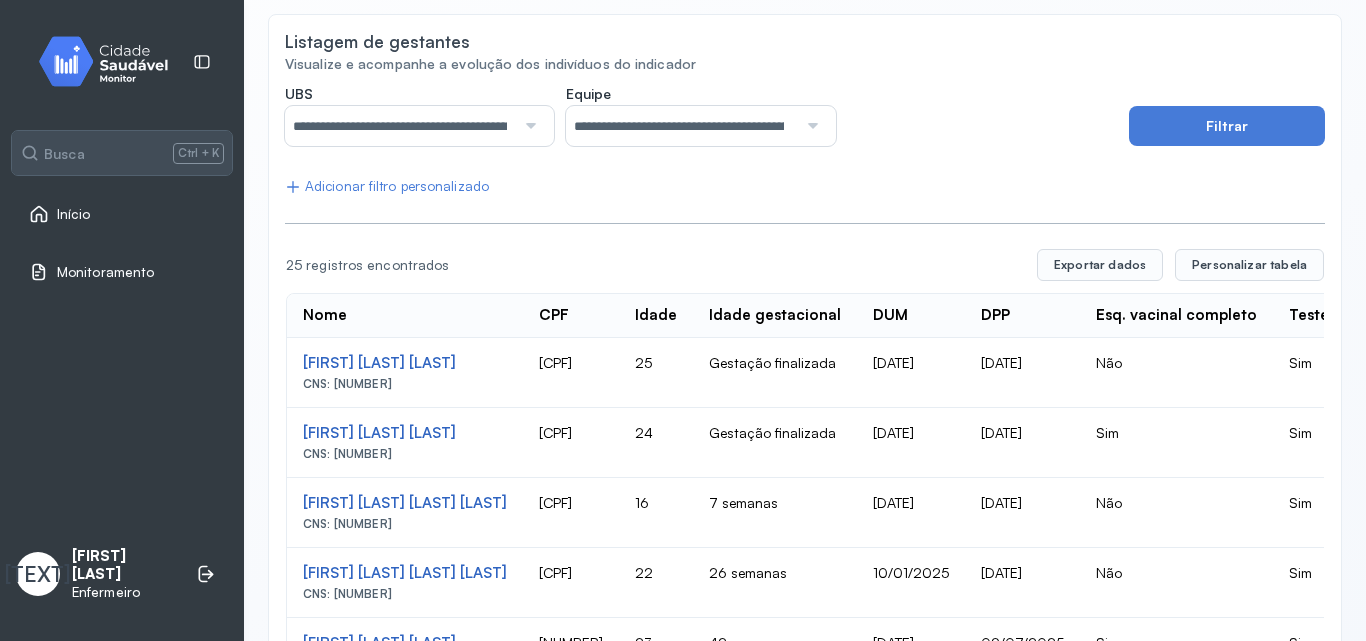 scroll, scrollTop: 359, scrollLeft: 0, axis: vertical 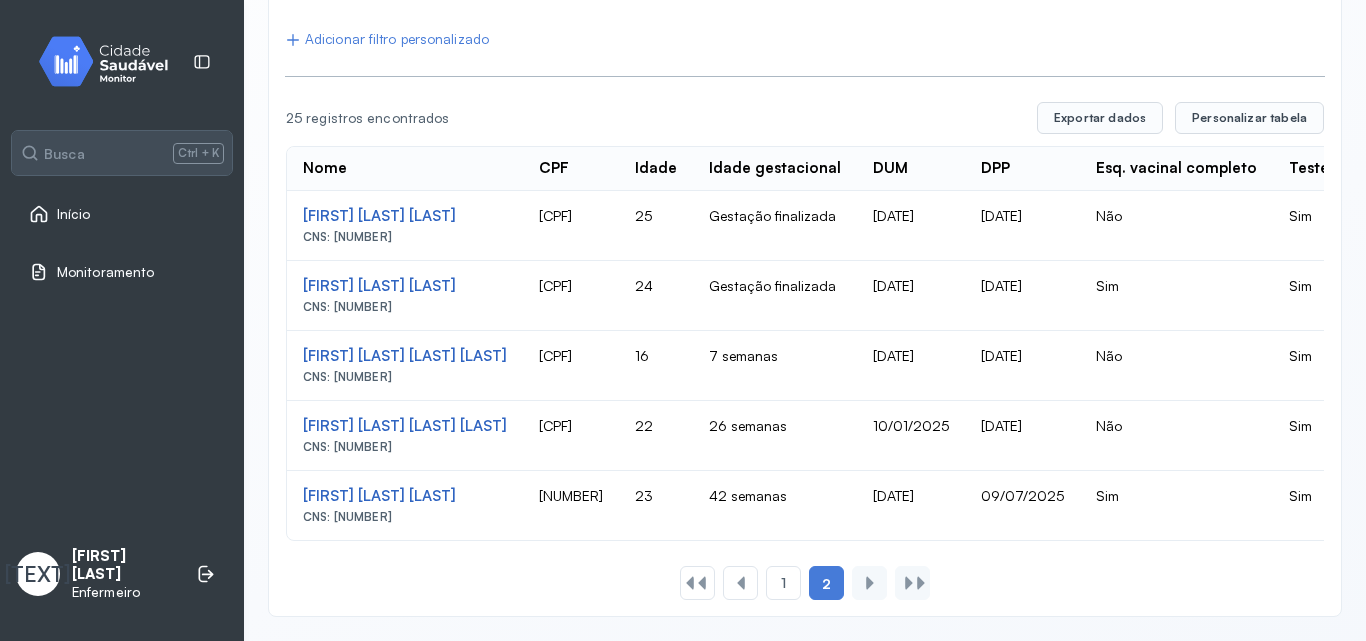 click at bounding box center (870, 583) 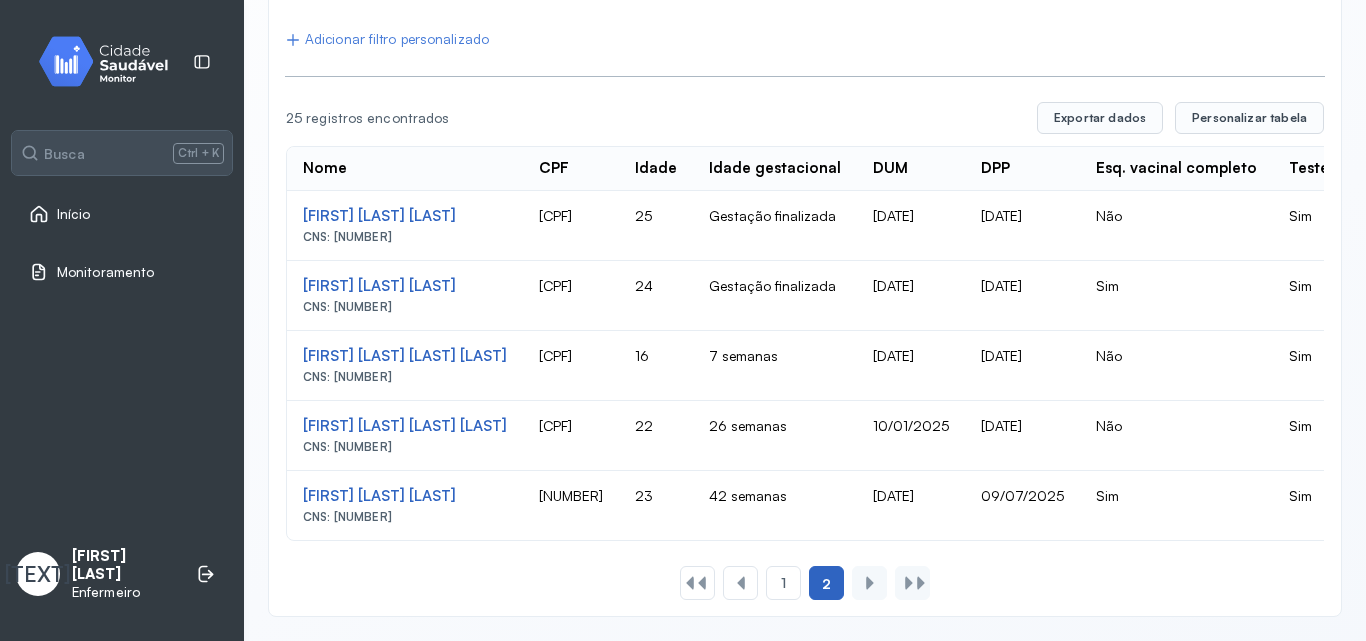 drag, startPoint x: 815, startPoint y: 635, endPoint x: 810, endPoint y: 591, distance: 44.28318 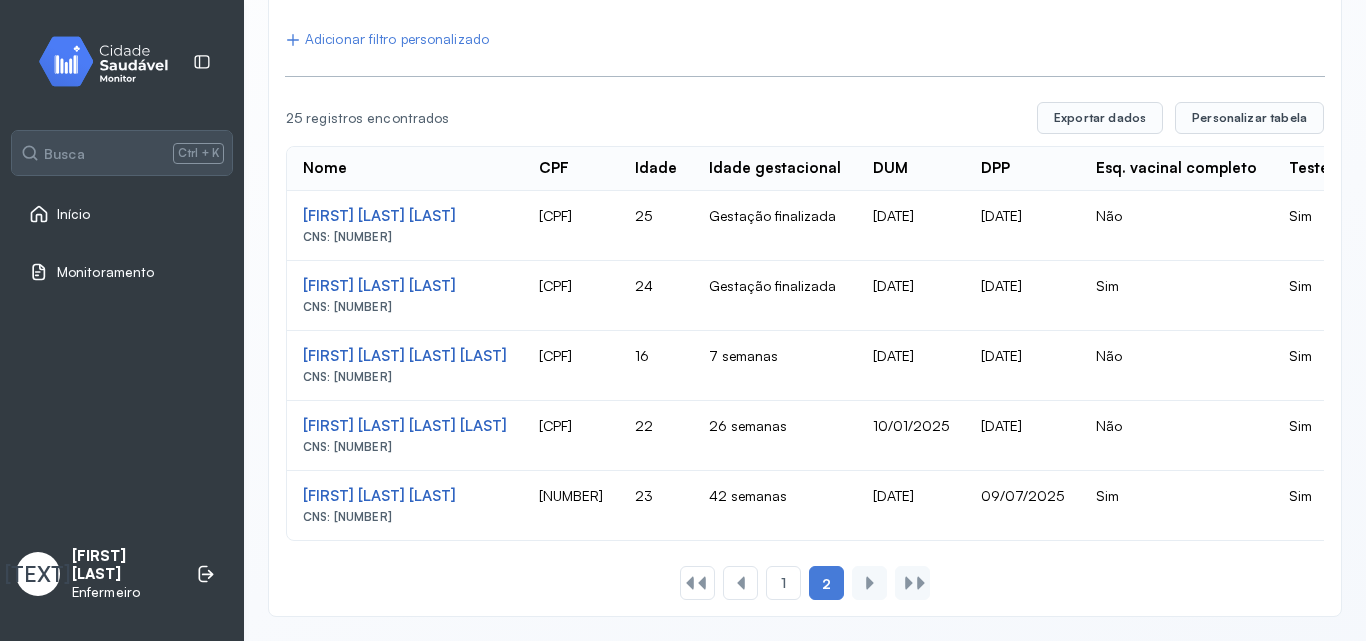 scroll, scrollTop: 359, scrollLeft: 0, axis: vertical 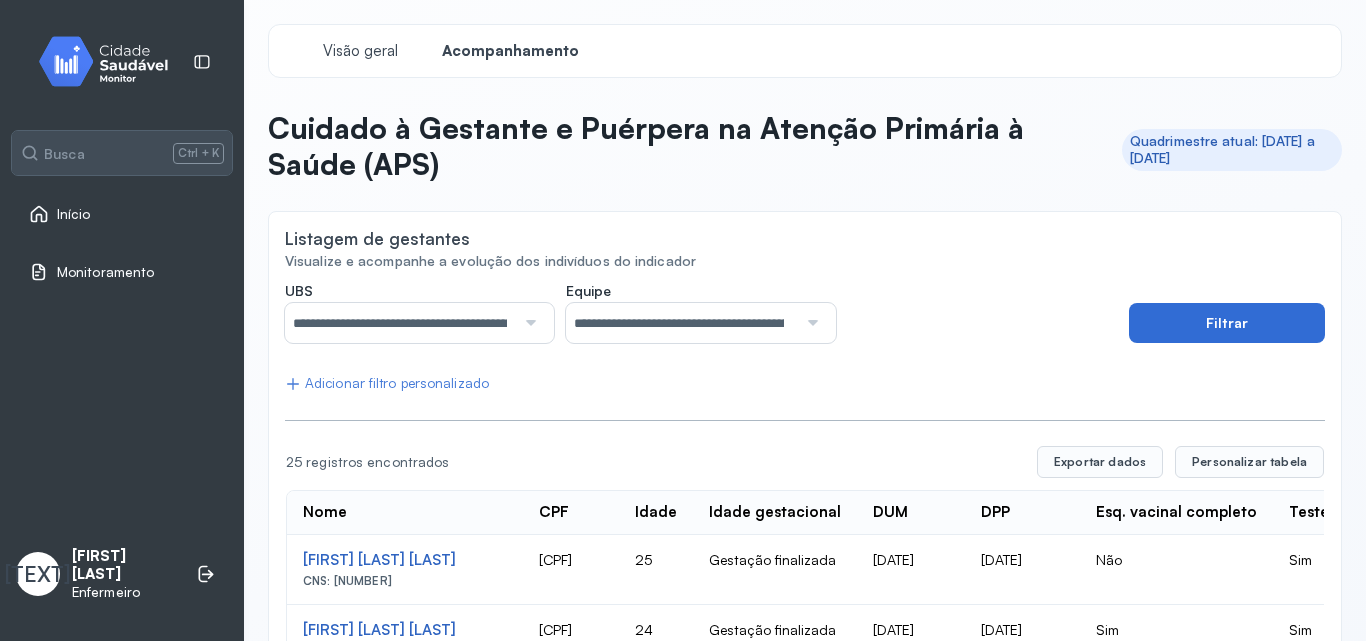 drag, startPoint x: 1307, startPoint y: 303, endPoint x: 1309, endPoint y: 323, distance: 20.09975 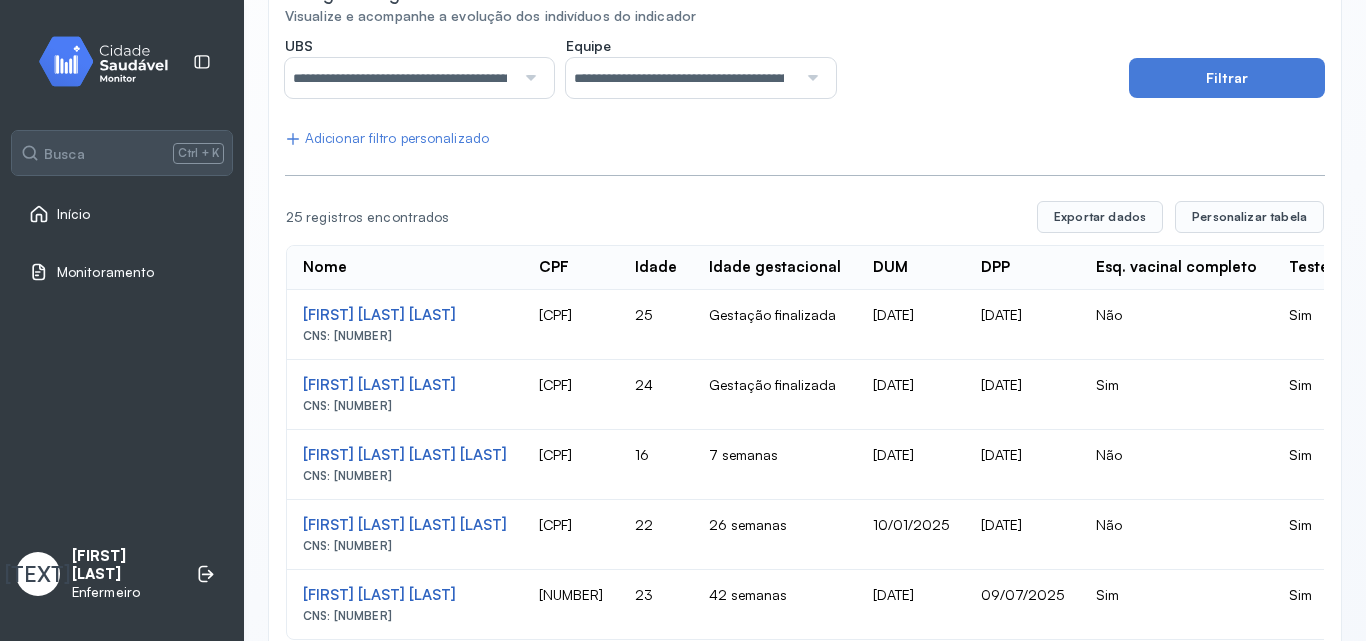scroll, scrollTop: 290, scrollLeft: 0, axis: vertical 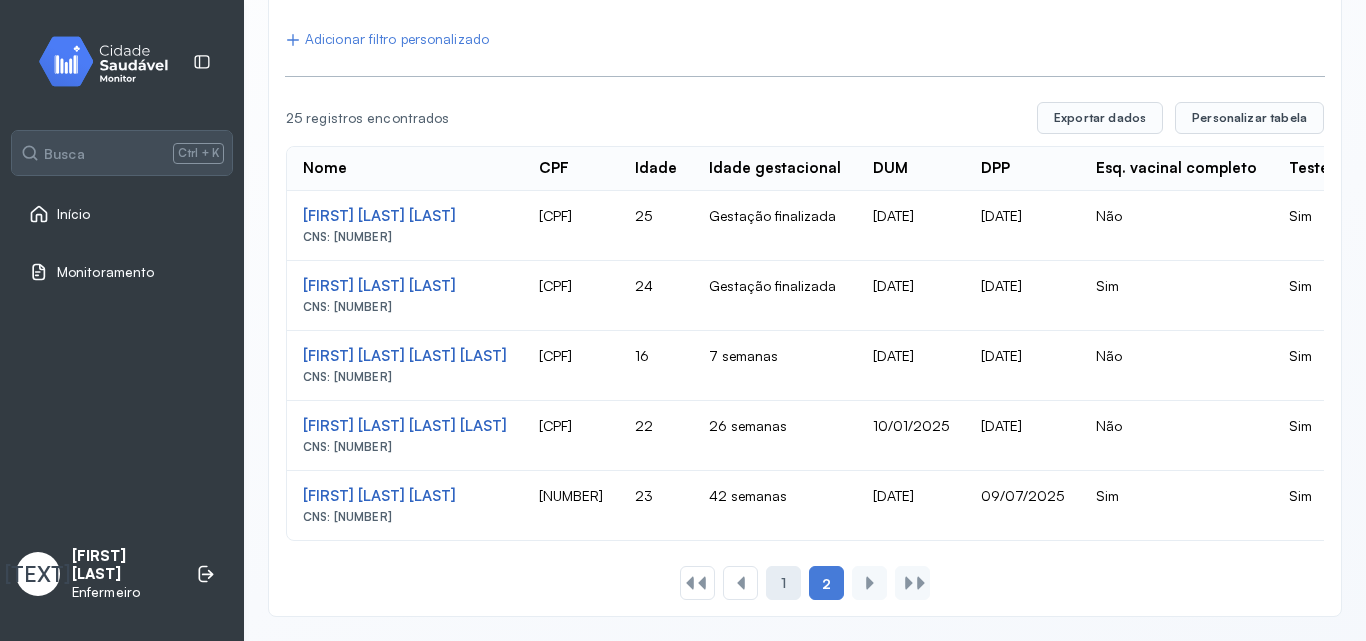 click on "1" 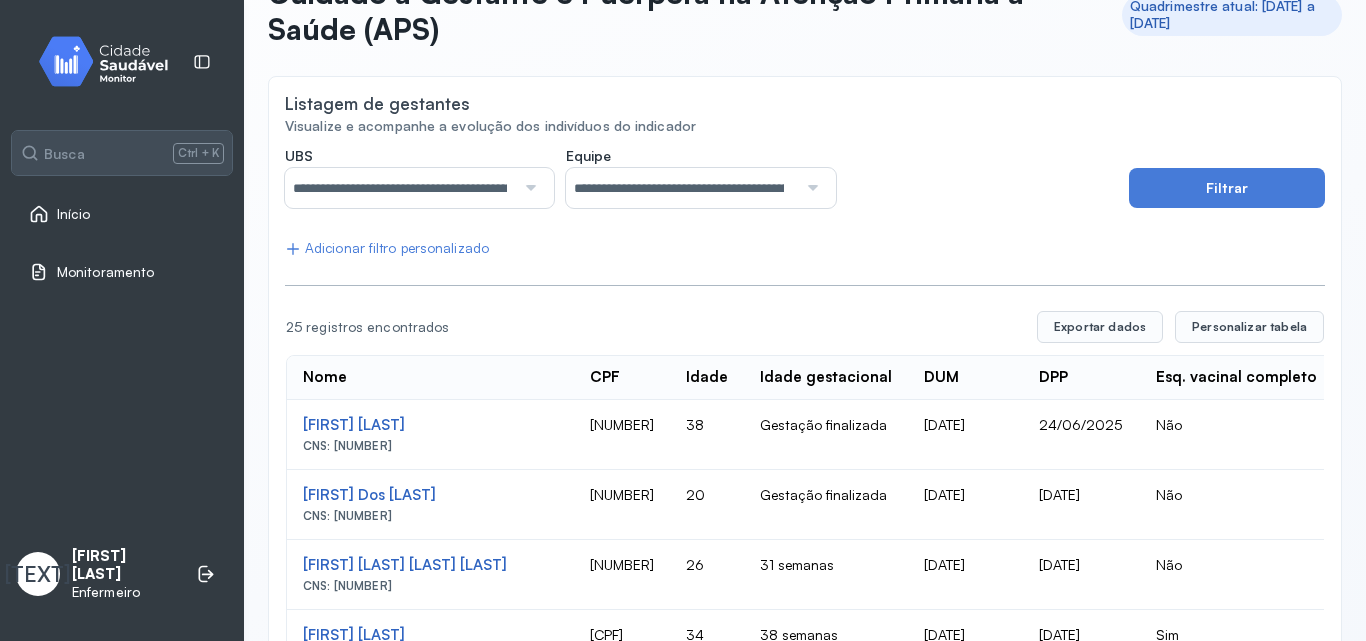 scroll, scrollTop: 139, scrollLeft: 0, axis: vertical 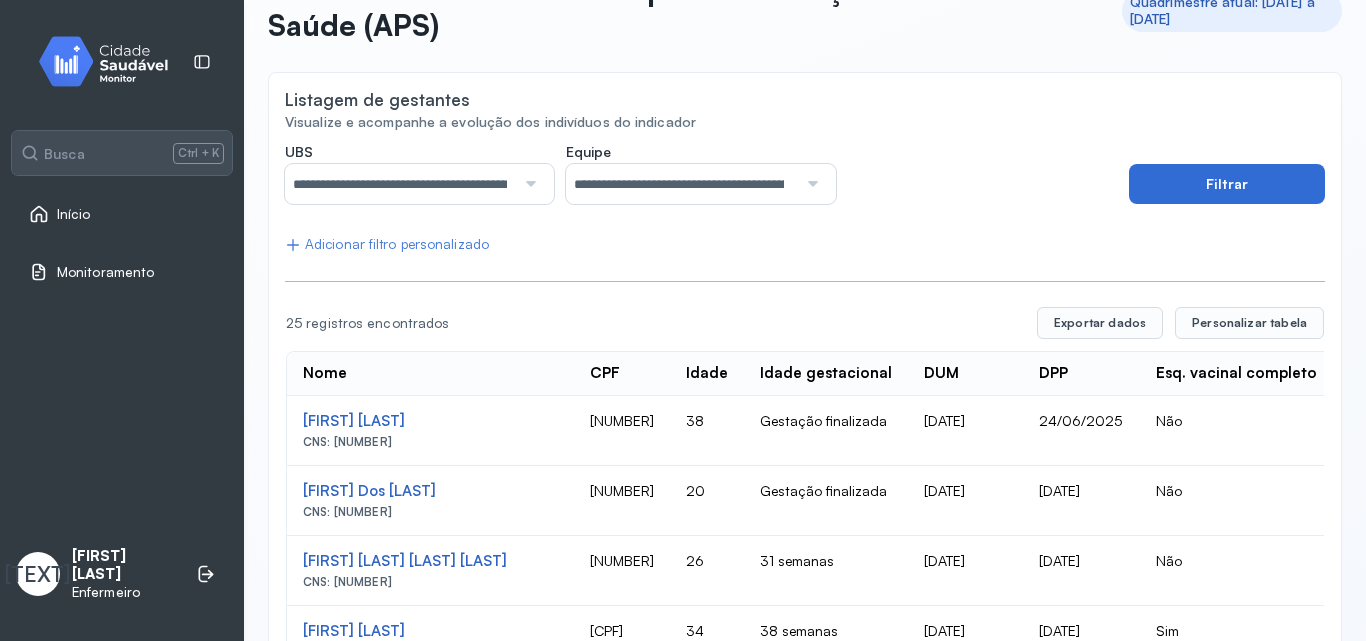 click on "Filtrar" at bounding box center (1227, 184) 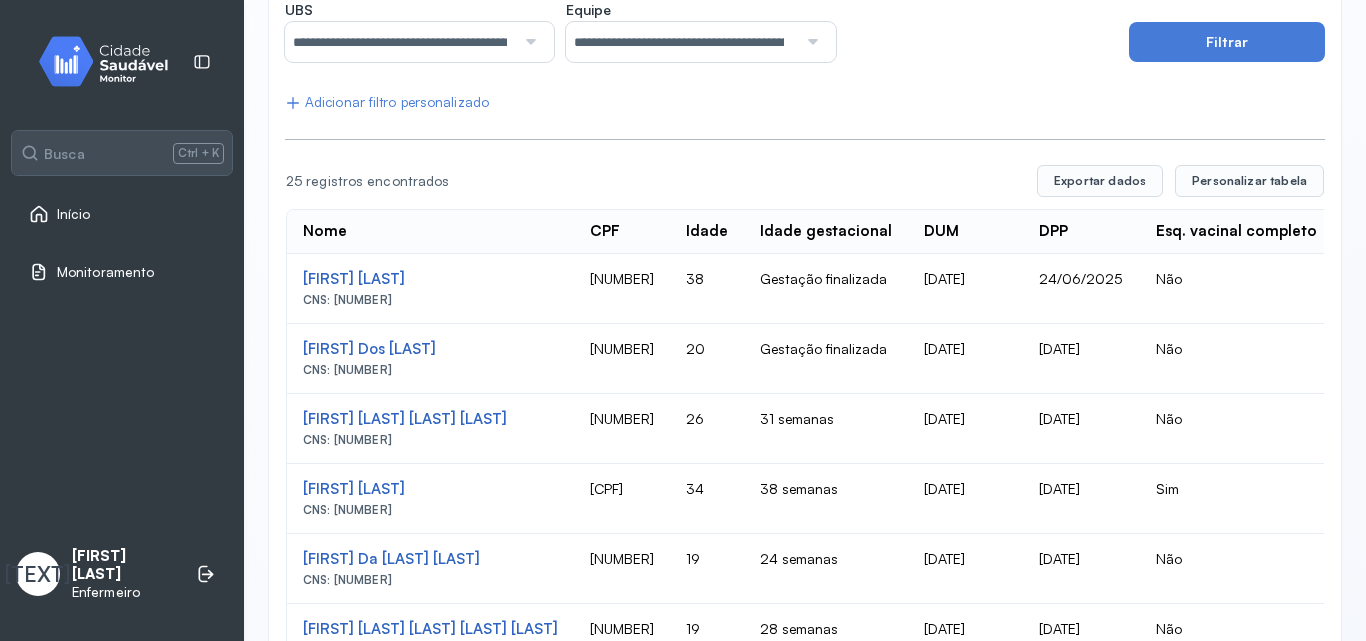 scroll, scrollTop: 274, scrollLeft: 0, axis: vertical 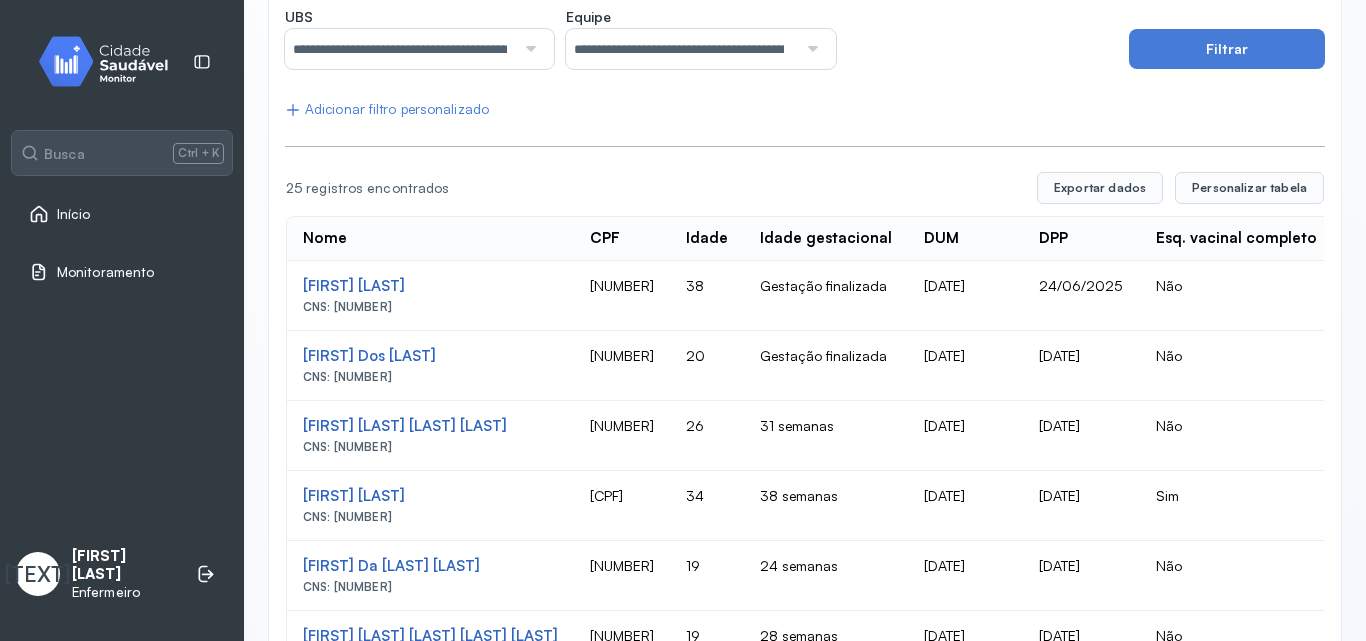 click on "**********" at bounding box center [805, 744] 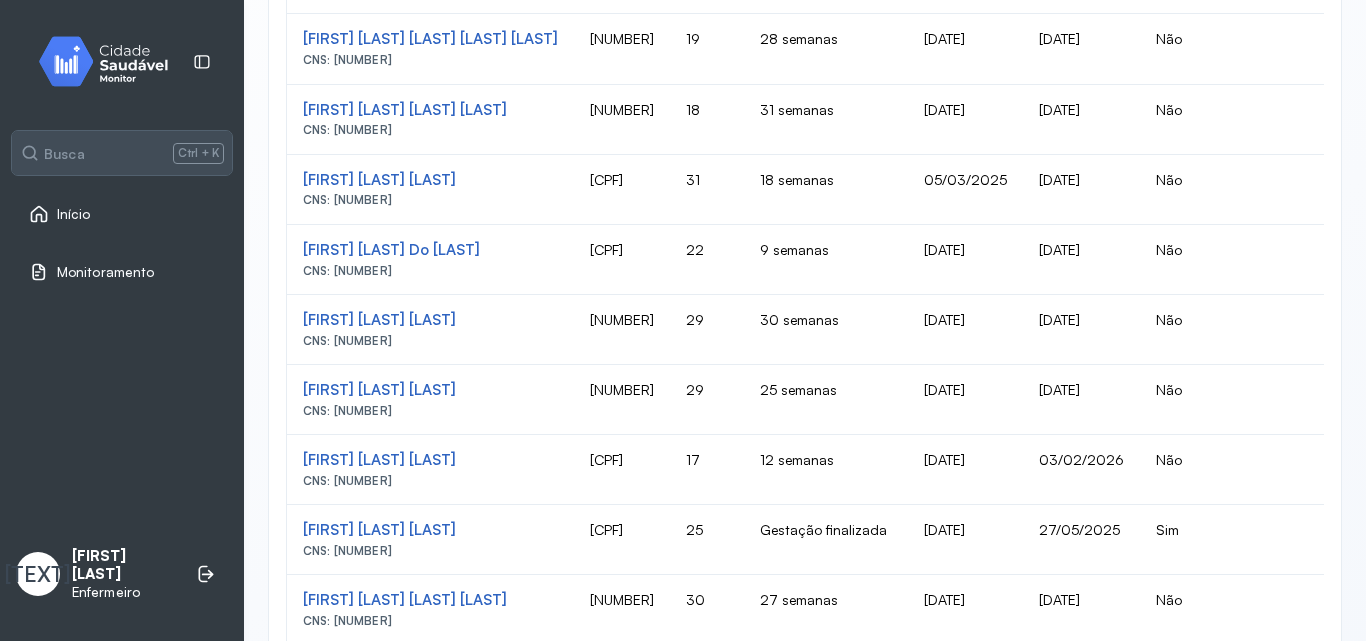 scroll, scrollTop: 875, scrollLeft: 0, axis: vertical 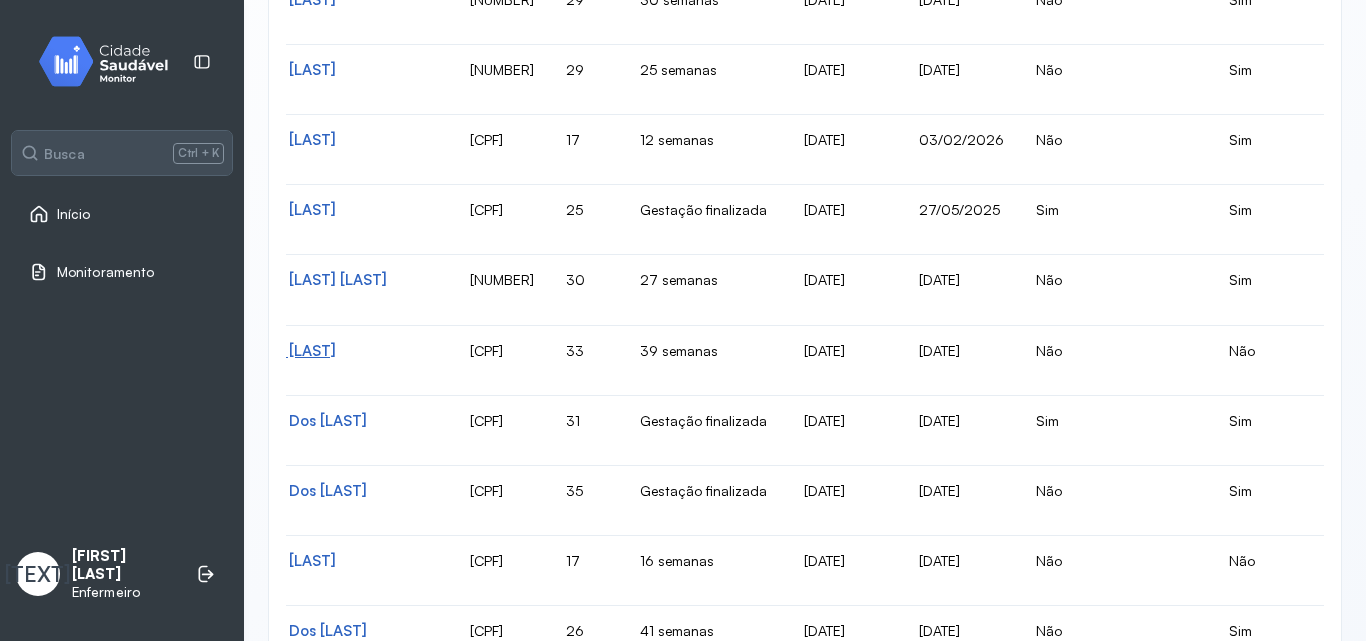 click on "[FIRST] [LAST] [LAST]" at bounding box center (310, 351) 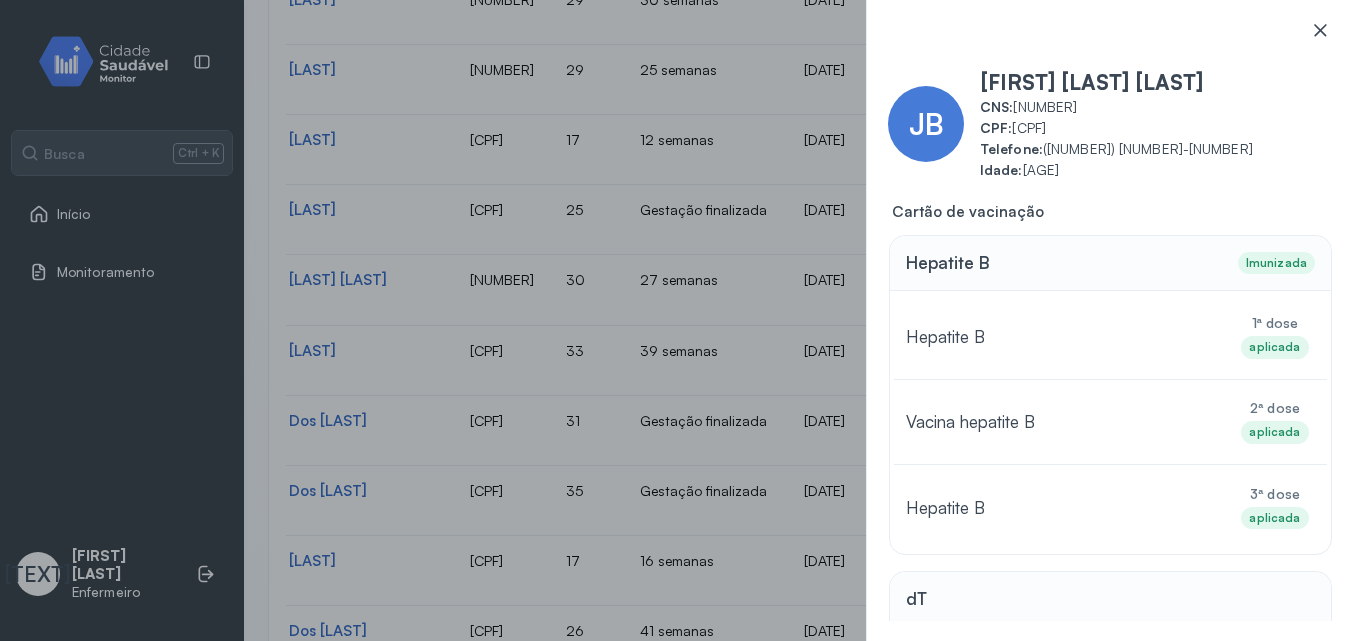click 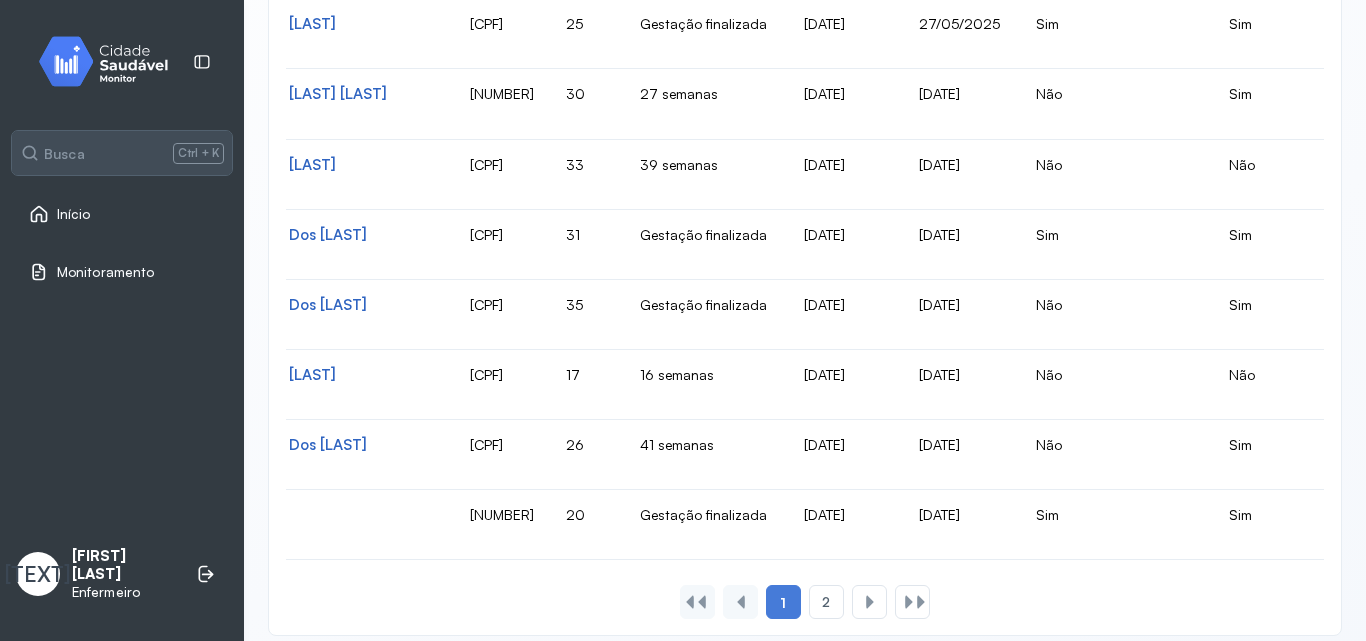 scroll, scrollTop: 1411, scrollLeft: 0, axis: vertical 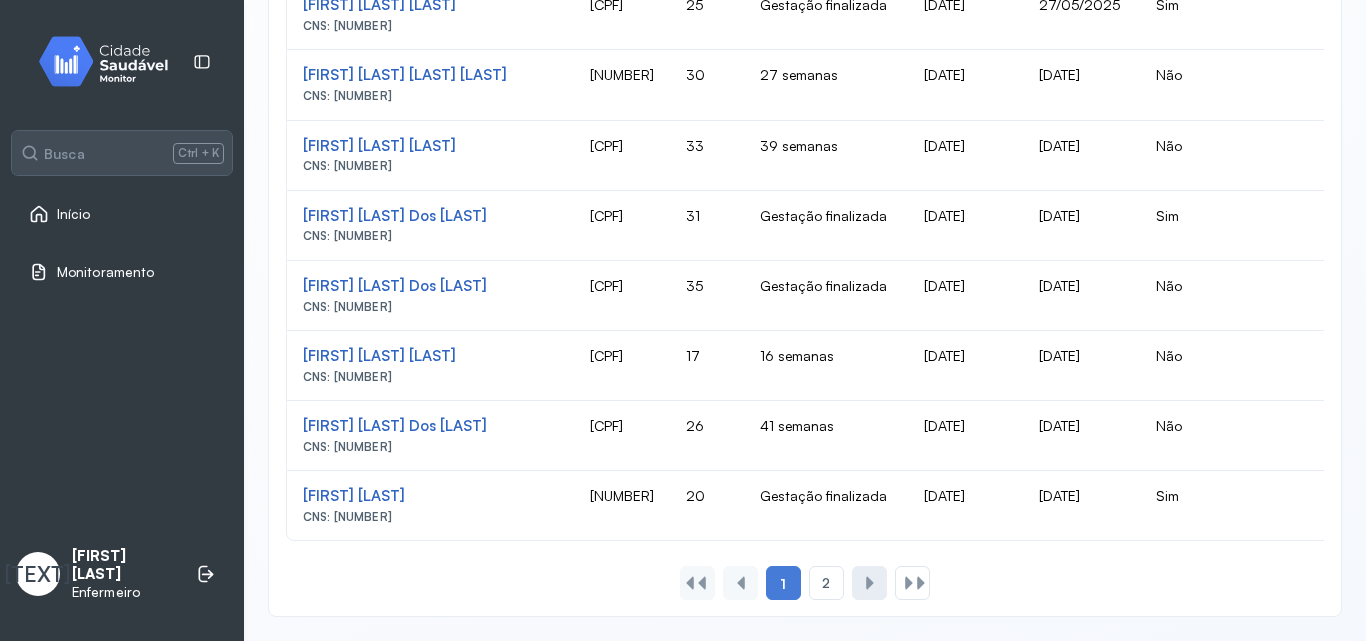 click at bounding box center (870, 583) 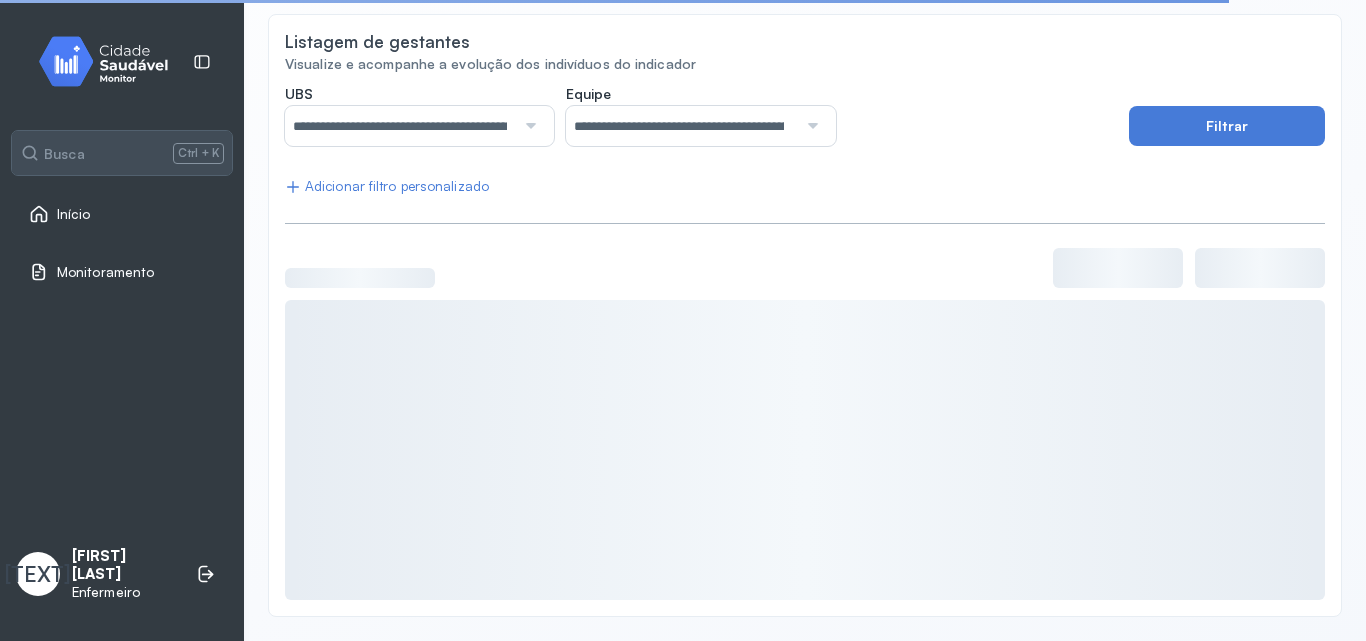 scroll, scrollTop: 359, scrollLeft: 0, axis: vertical 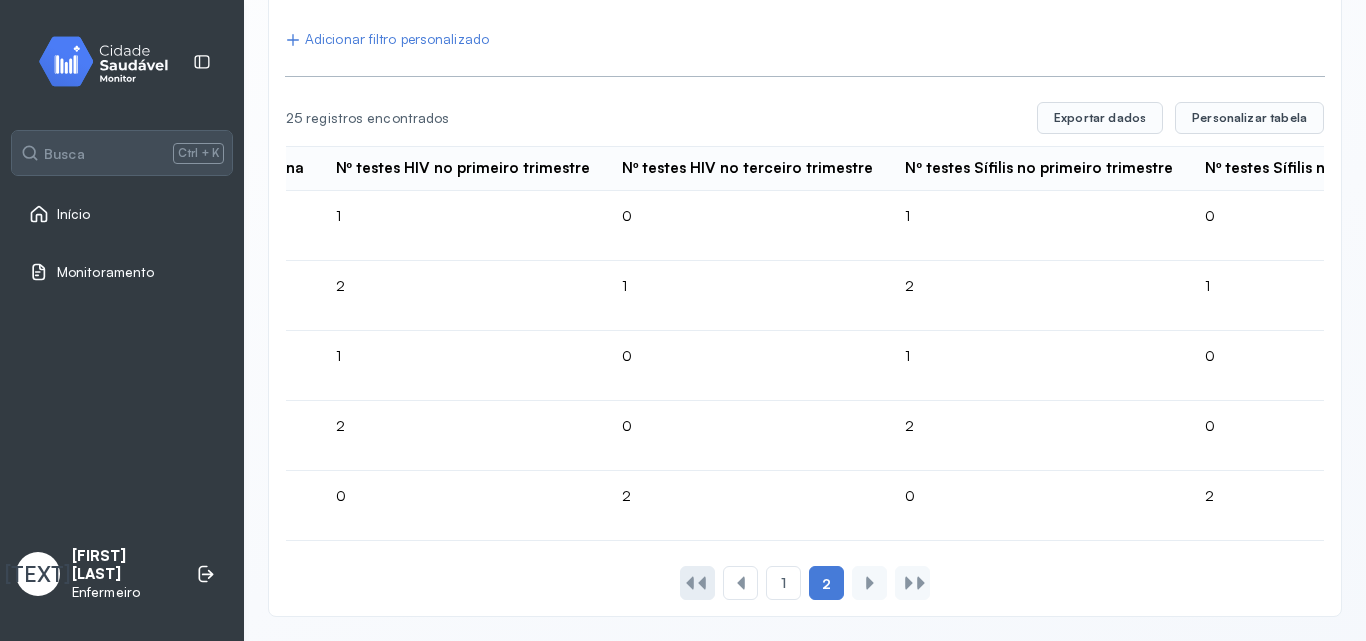 click at bounding box center [690, 583] 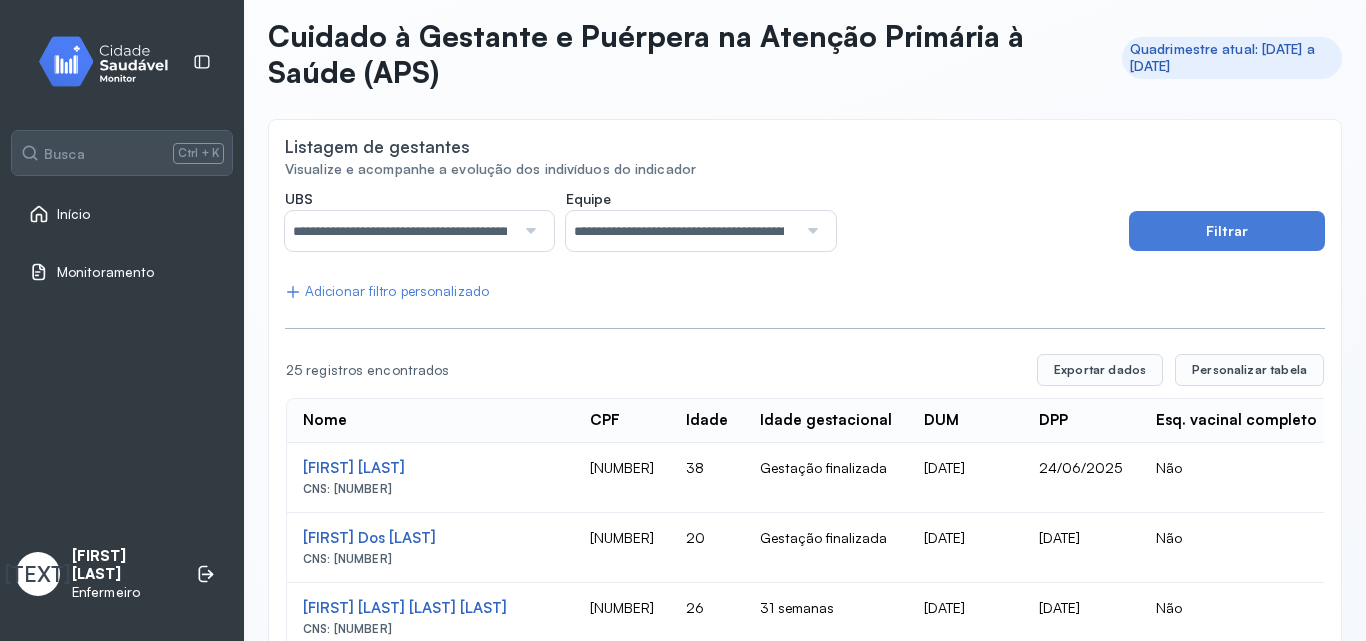 scroll, scrollTop: 0, scrollLeft: 0, axis: both 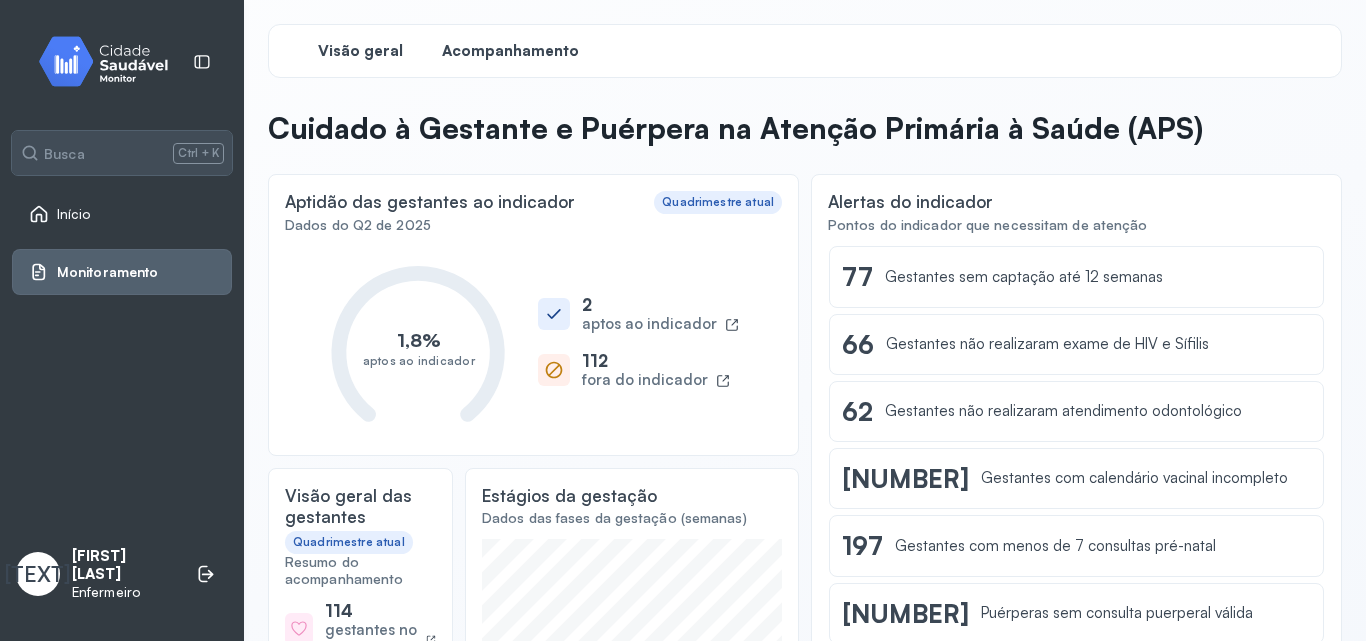 click on "Acompanhamento" at bounding box center (510, 51) 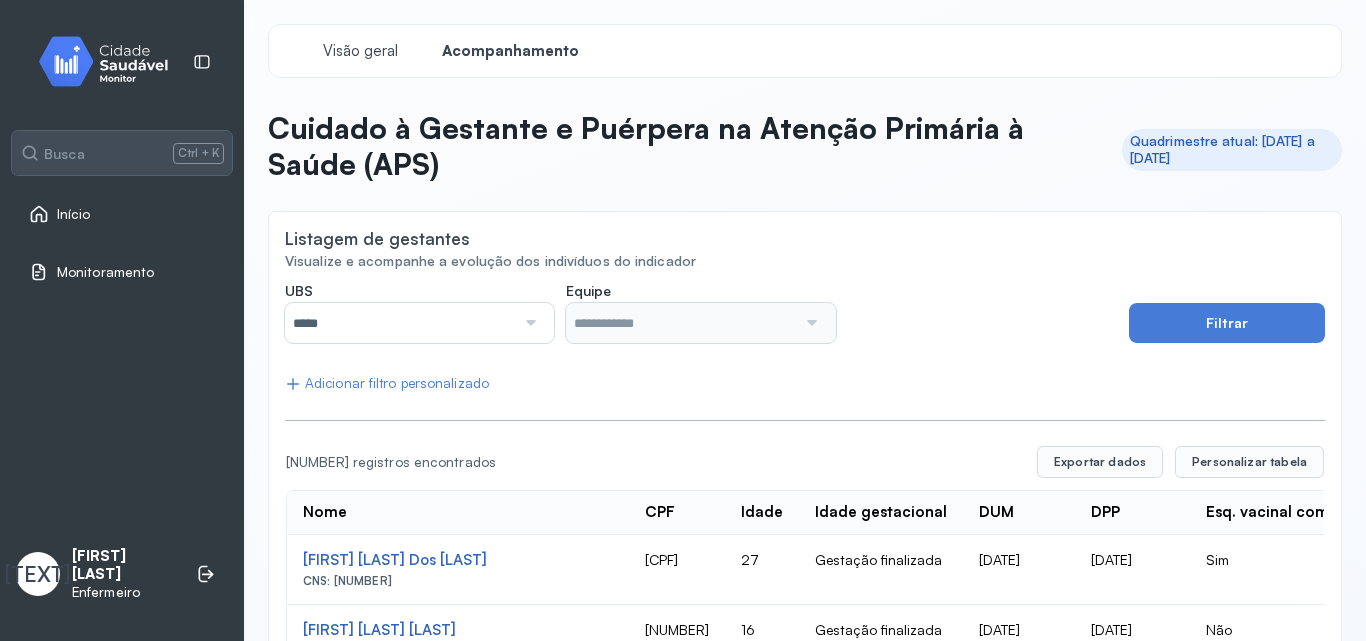 click at bounding box center [528, 323] 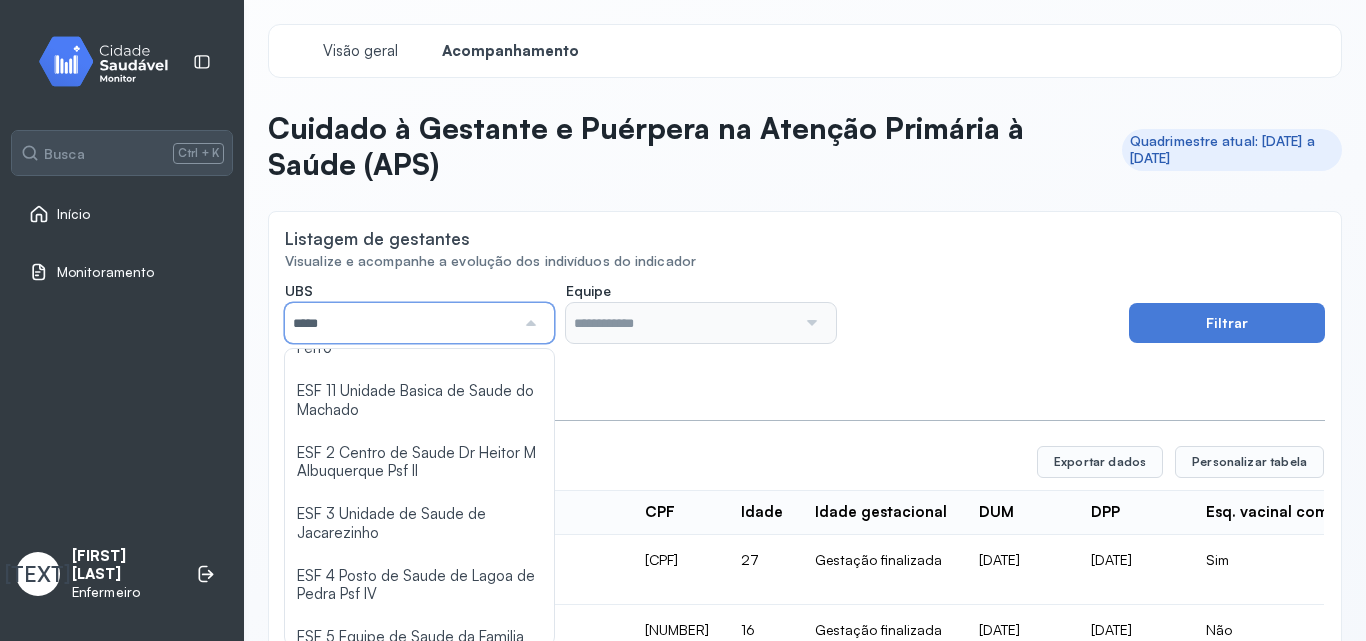 scroll, scrollTop: 171, scrollLeft: 0, axis: vertical 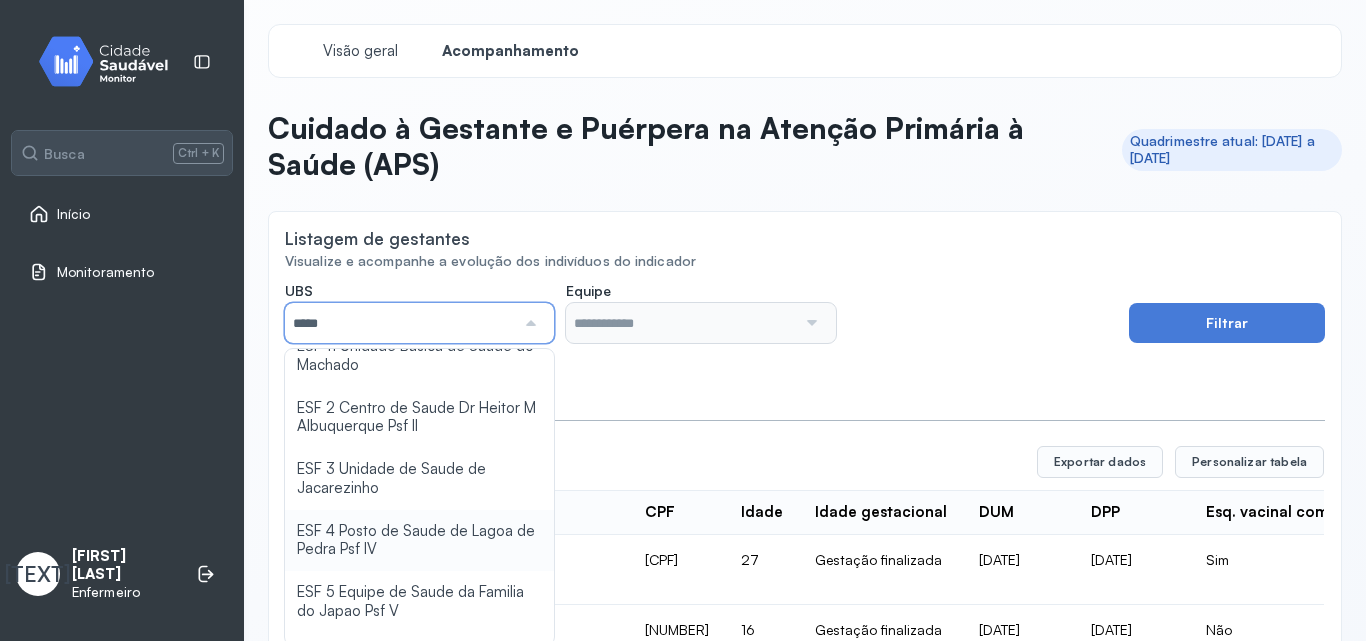 type on "**********" 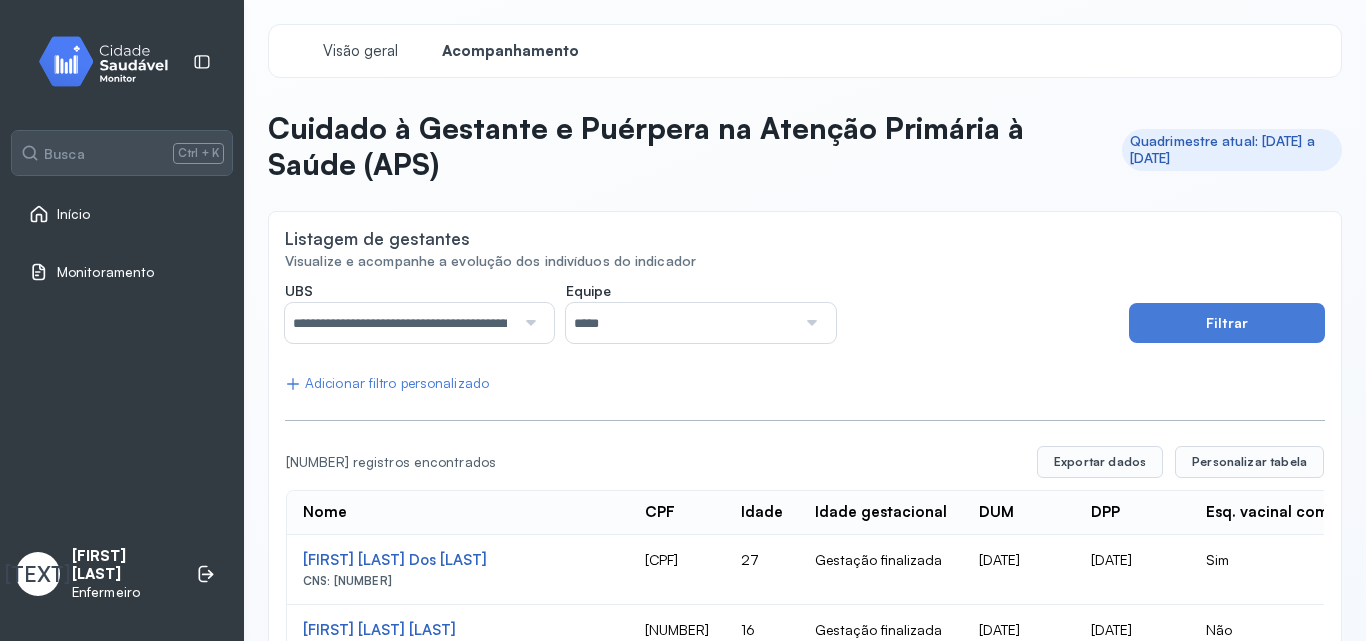 click on "**********" 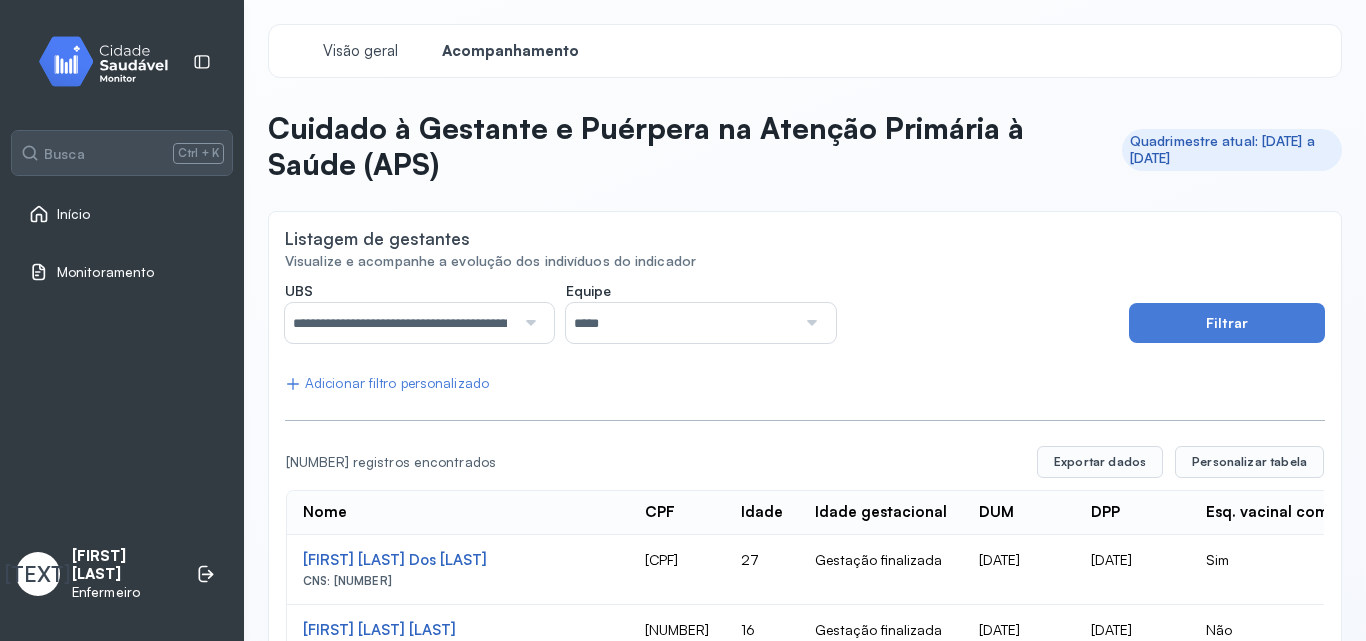 click at bounding box center [809, 323] 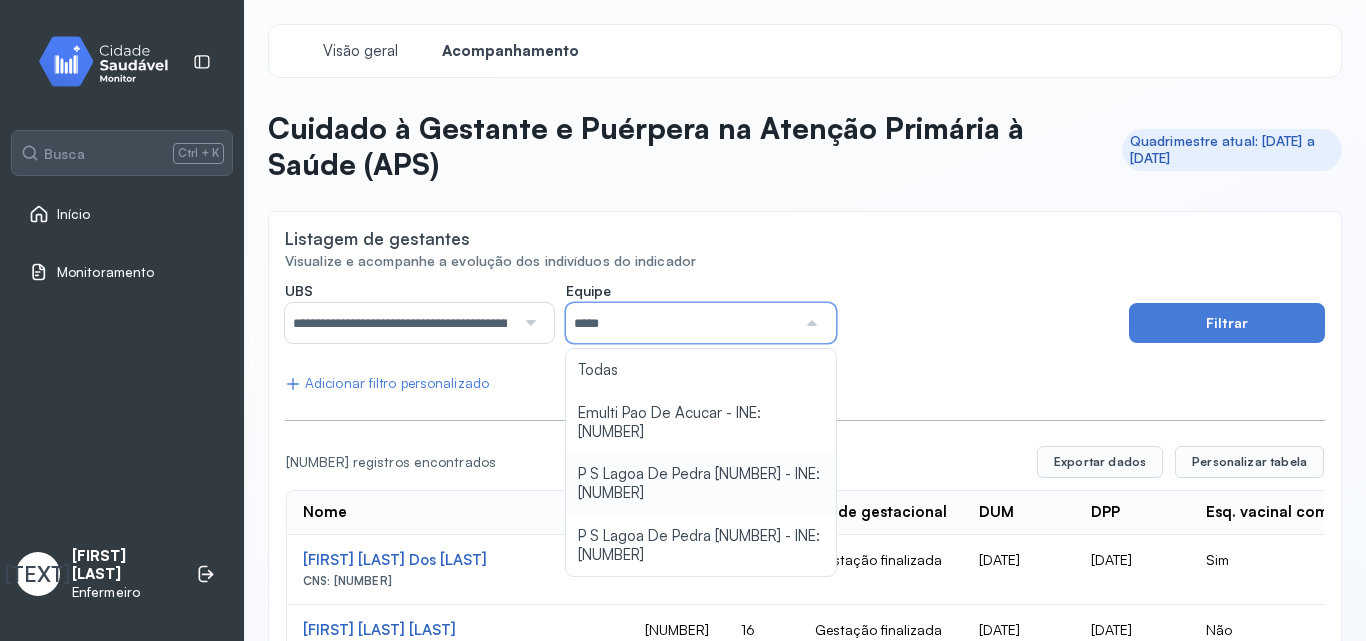 type on "**********" 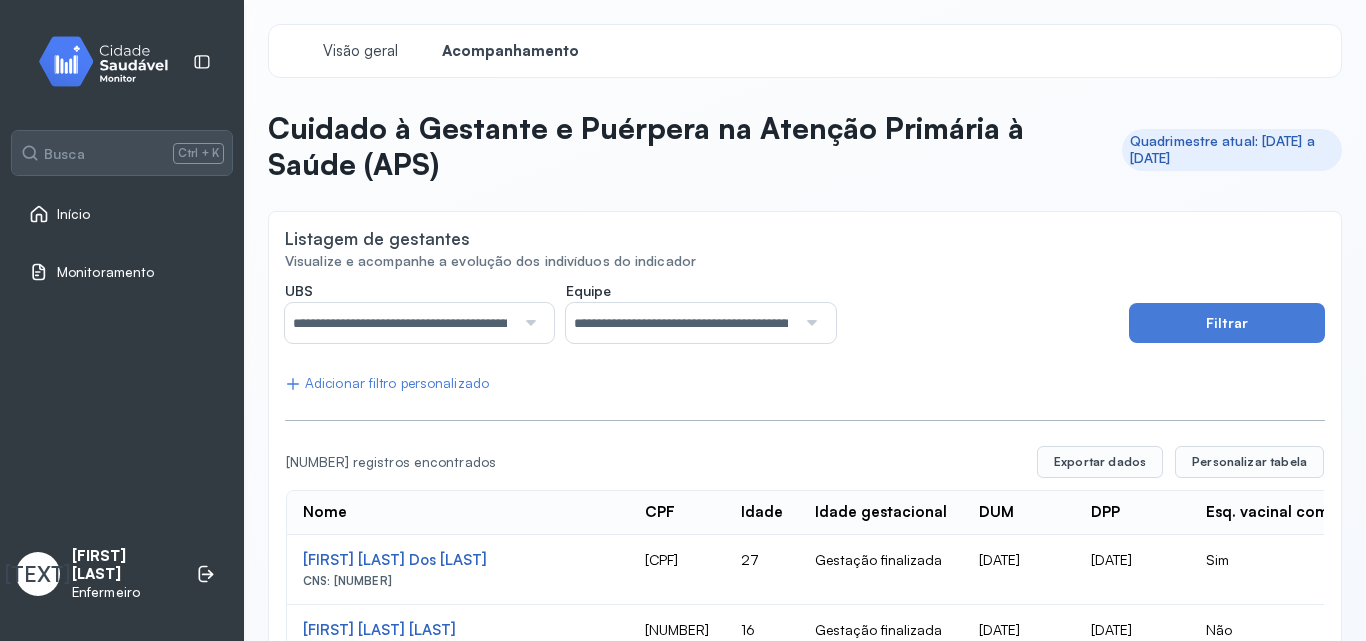 click on "**********" 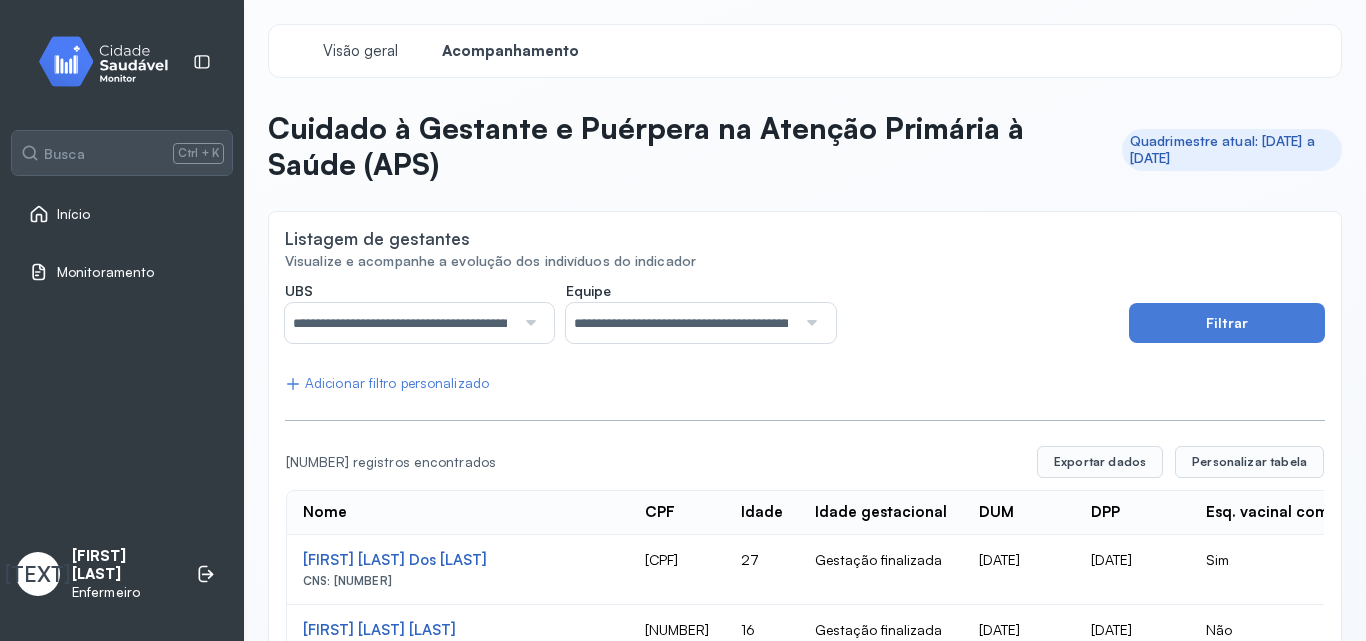 click on "**********" at bounding box center [805, 1112] 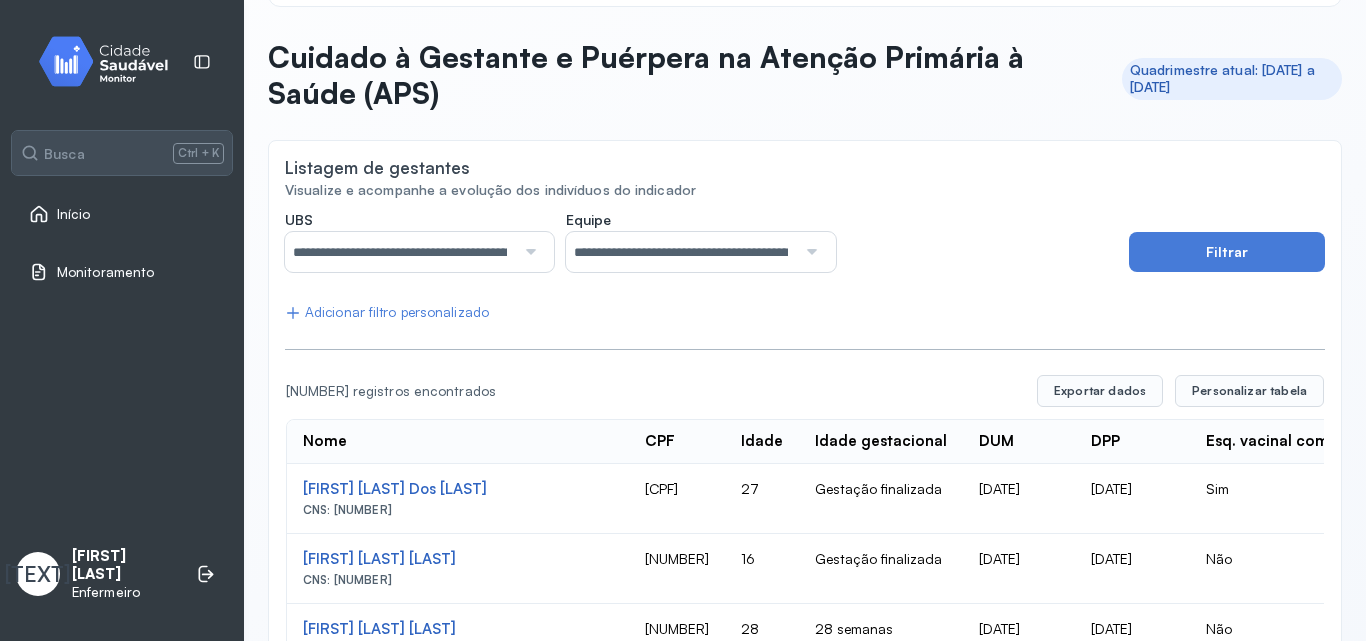 scroll, scrollTop: 0, scrollLeft: 0, axis: both 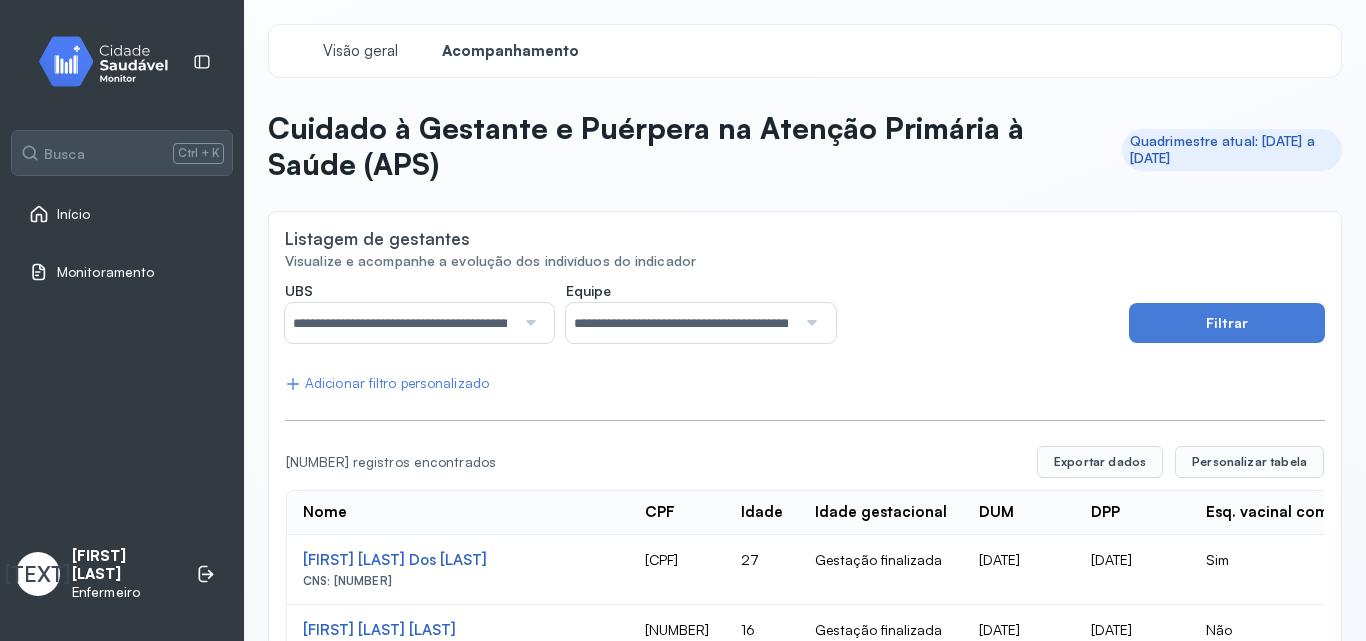 click on "Visualize e acompanhe a evolução dos indivíduos do indicador" at bounding box center (805, 261) 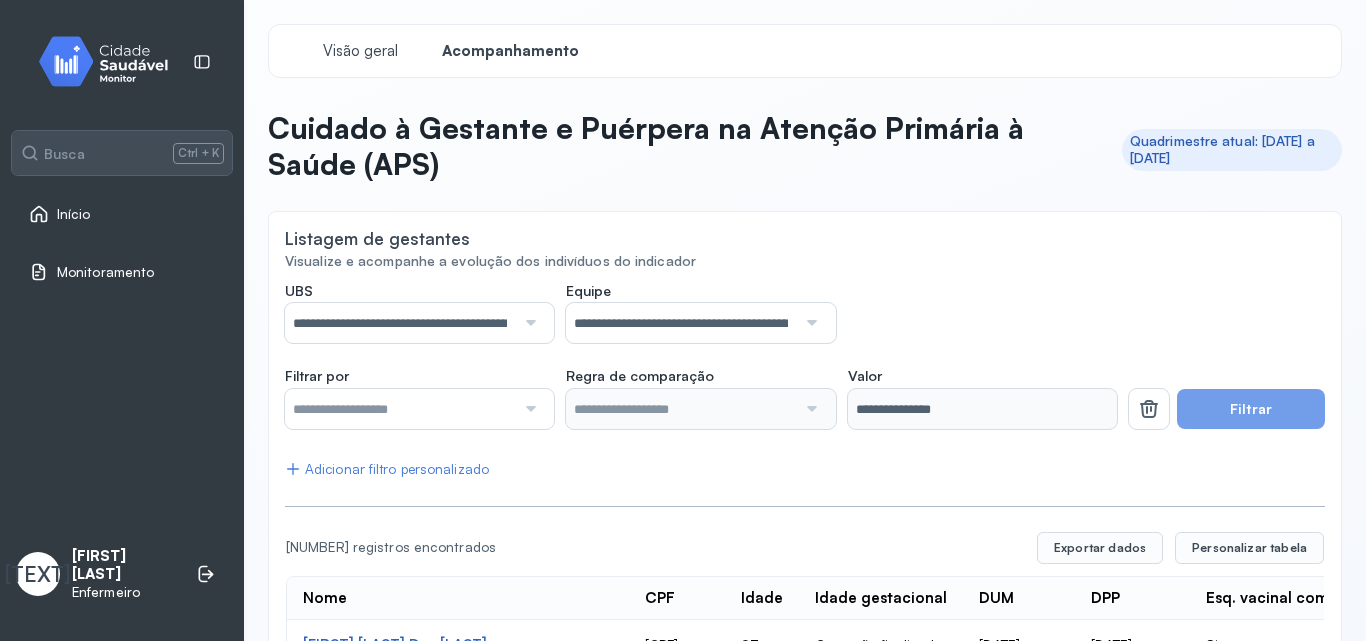 click on "**********" at bounding box center (701, 313) 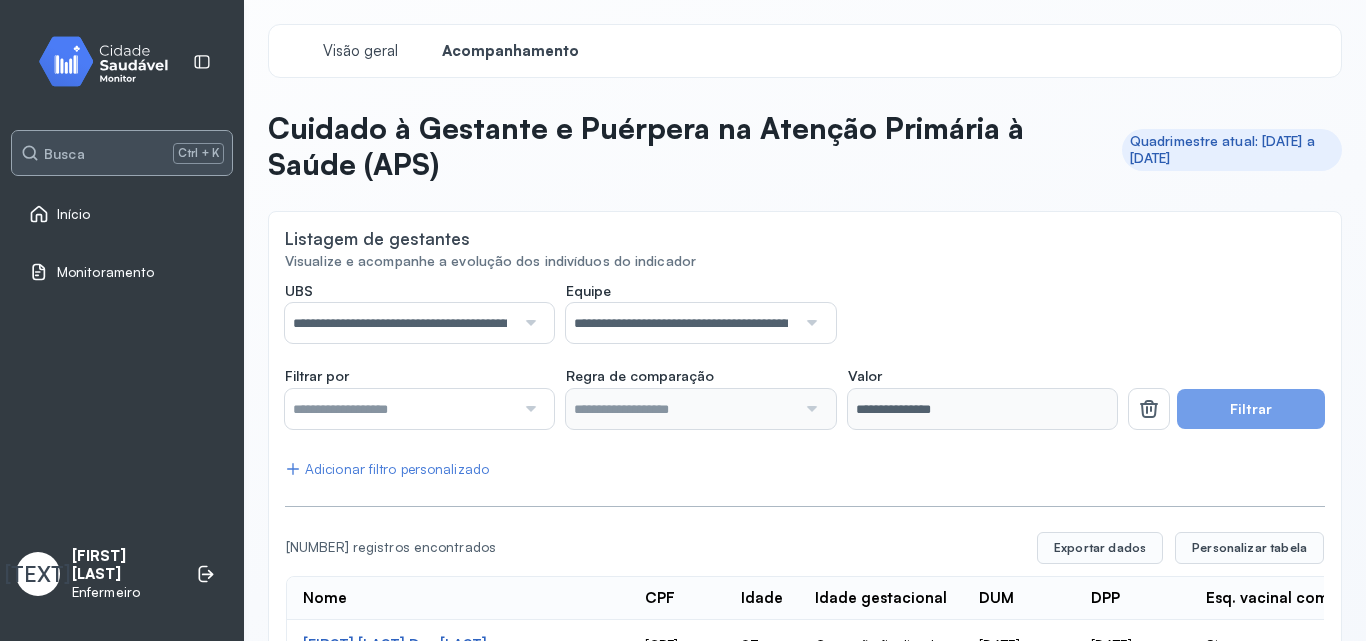 click on "Busca" at bounding box center [64, 154] 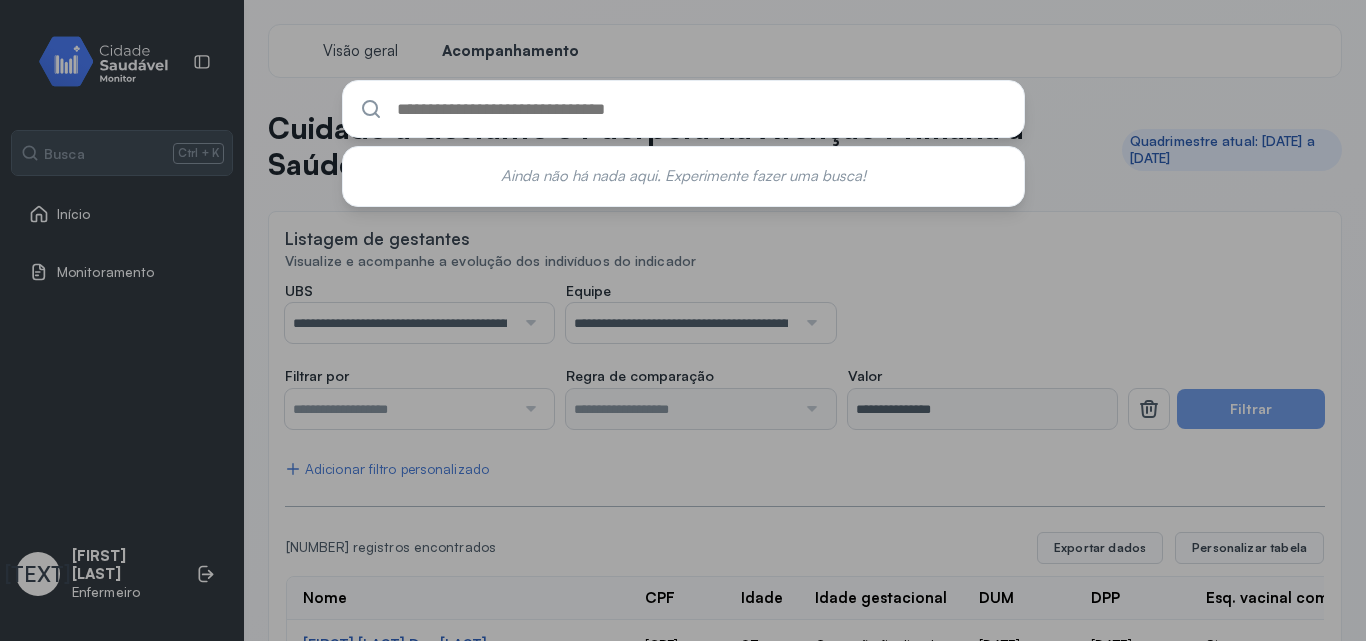 drag, startPoint x: 659, startPoint y: 58, endPoint x: 130, endPoint y: 273, distance: 571.0219 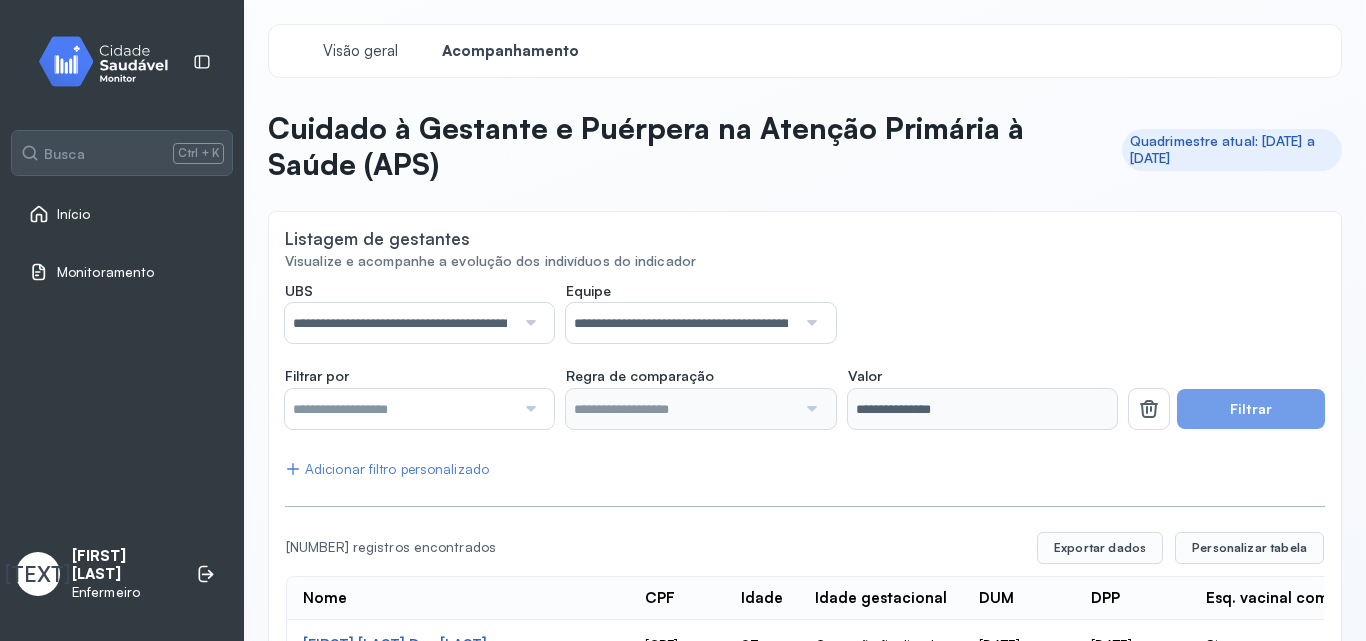 click on "Monitoramento" at bounding box center (105, 272) 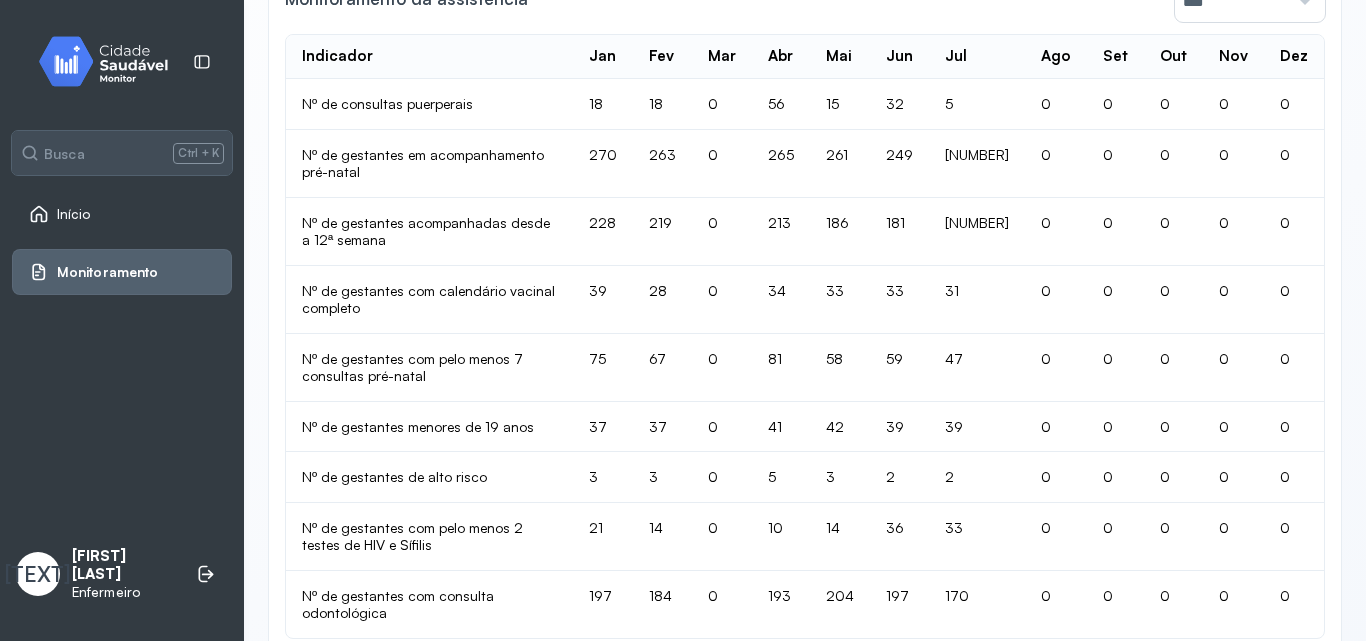 scroll, scrollTop: 1524, scrollLeft: 0, axis: vertical 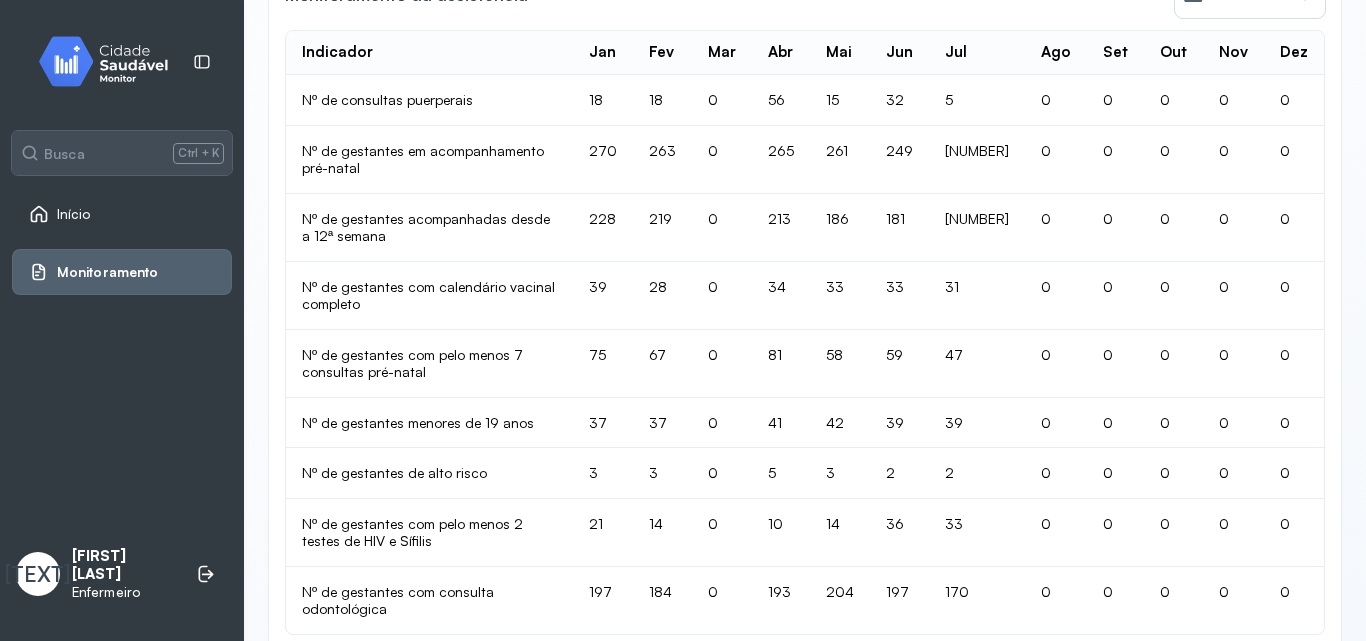 click on "Jul" at bounding box center [956, 52] 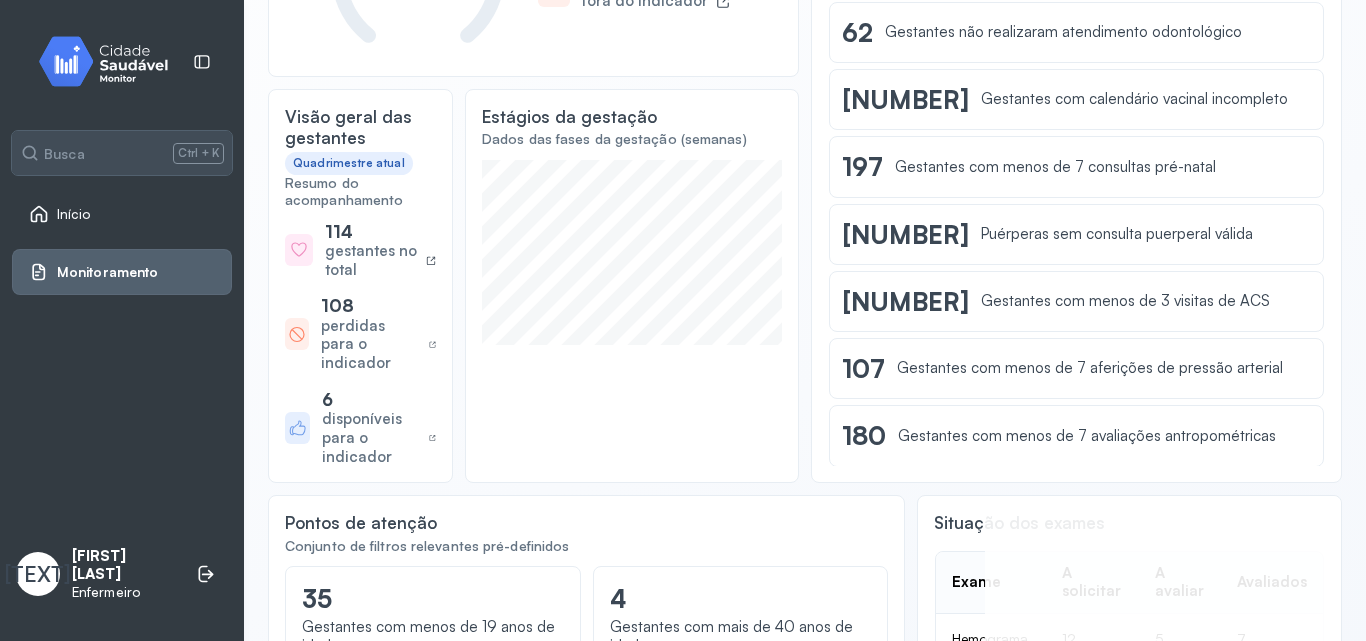 scroll, scrollTop: 136, scrollLeft: 0, axis: vertical 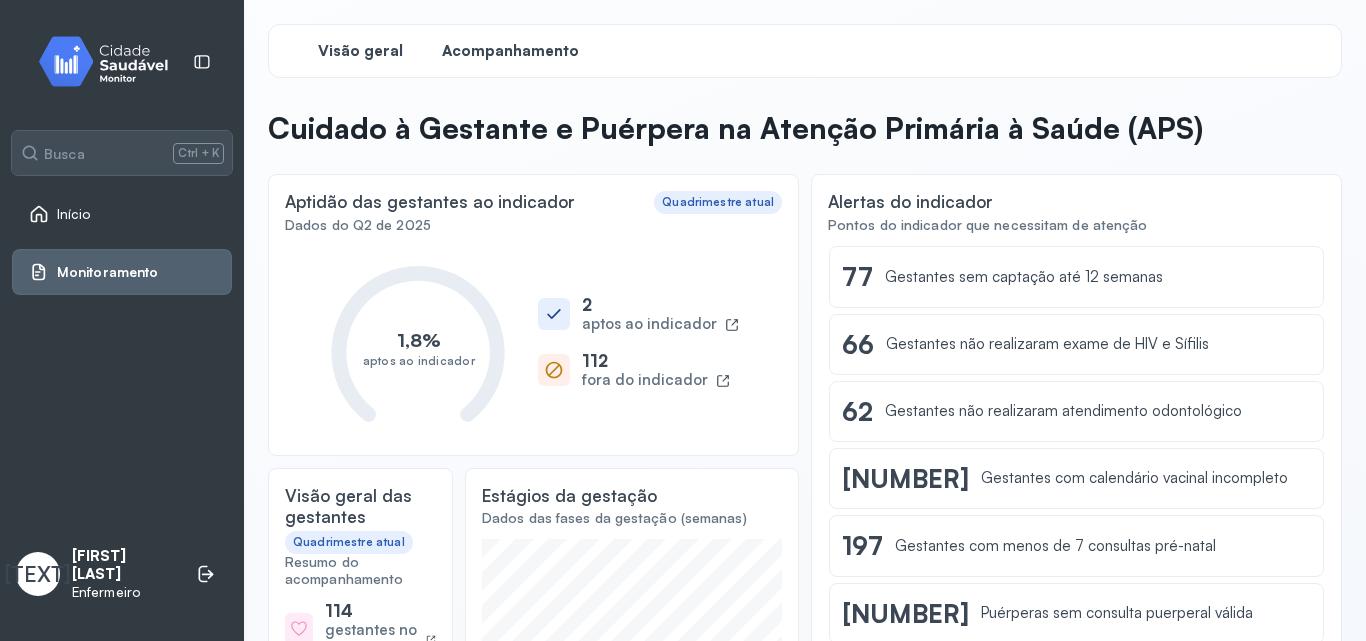 click on "Acompanhamento" at bounding box center [510, 51] 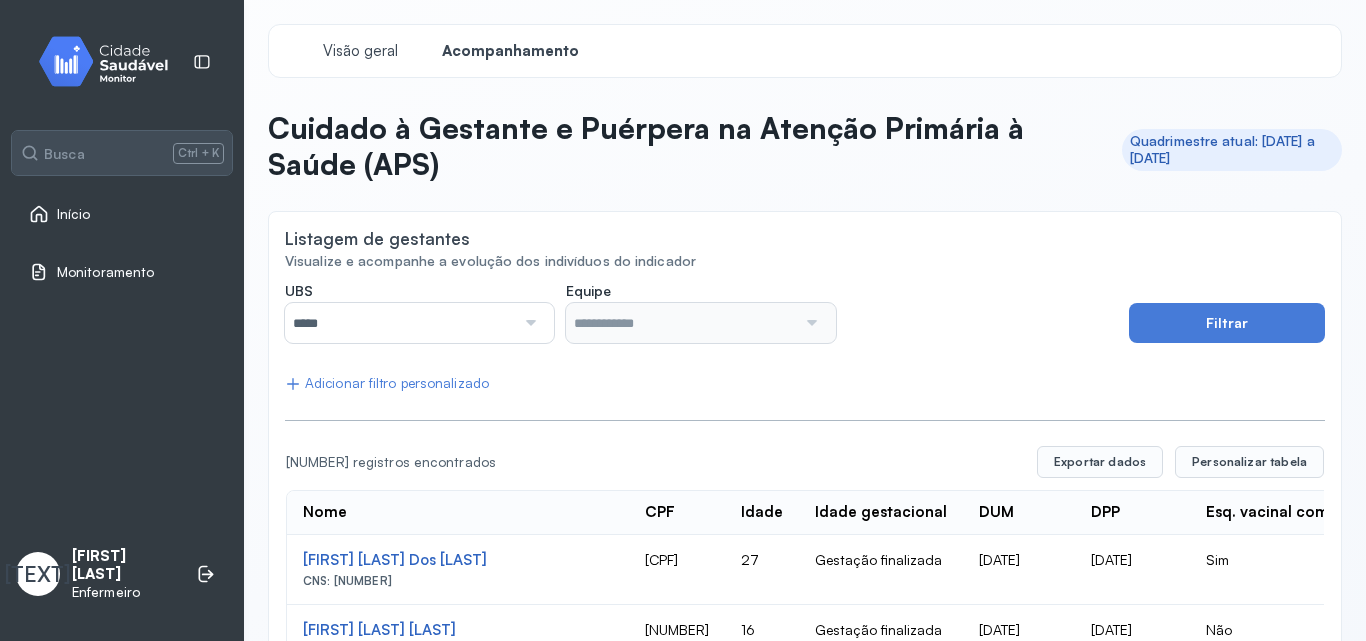 click at bounding box center [528, 323] 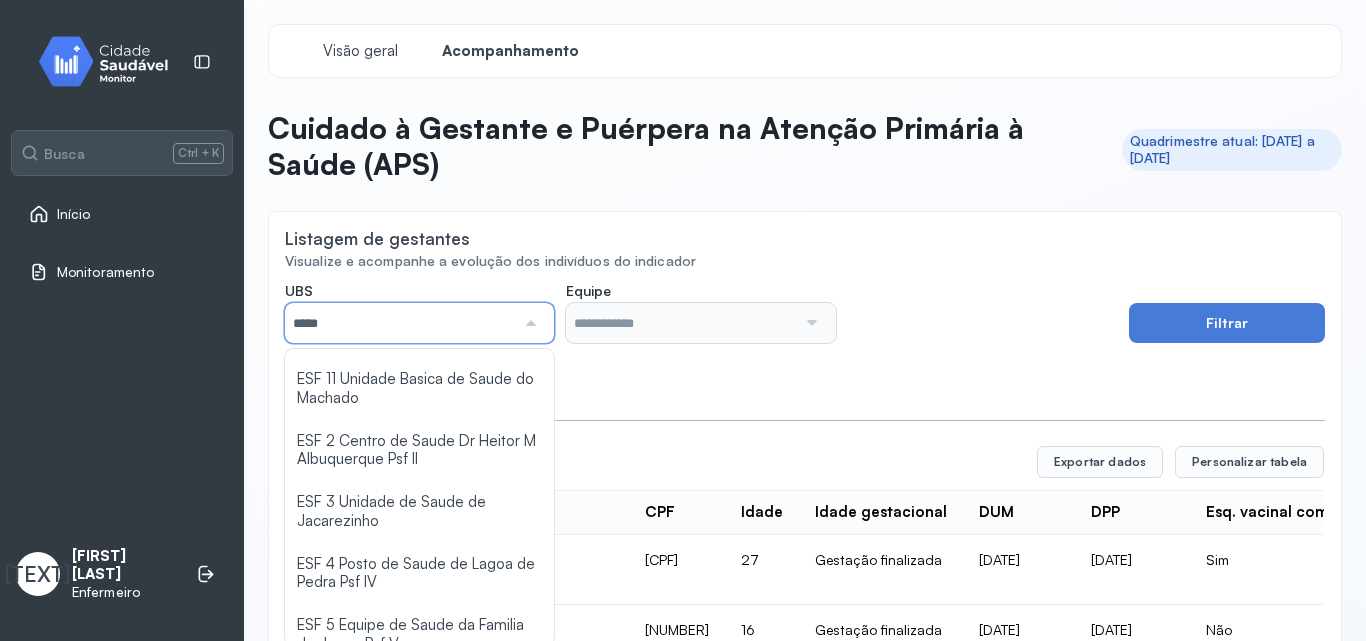 scroll, scrollTop: 166, scrollLeft: 0, axis: vertical 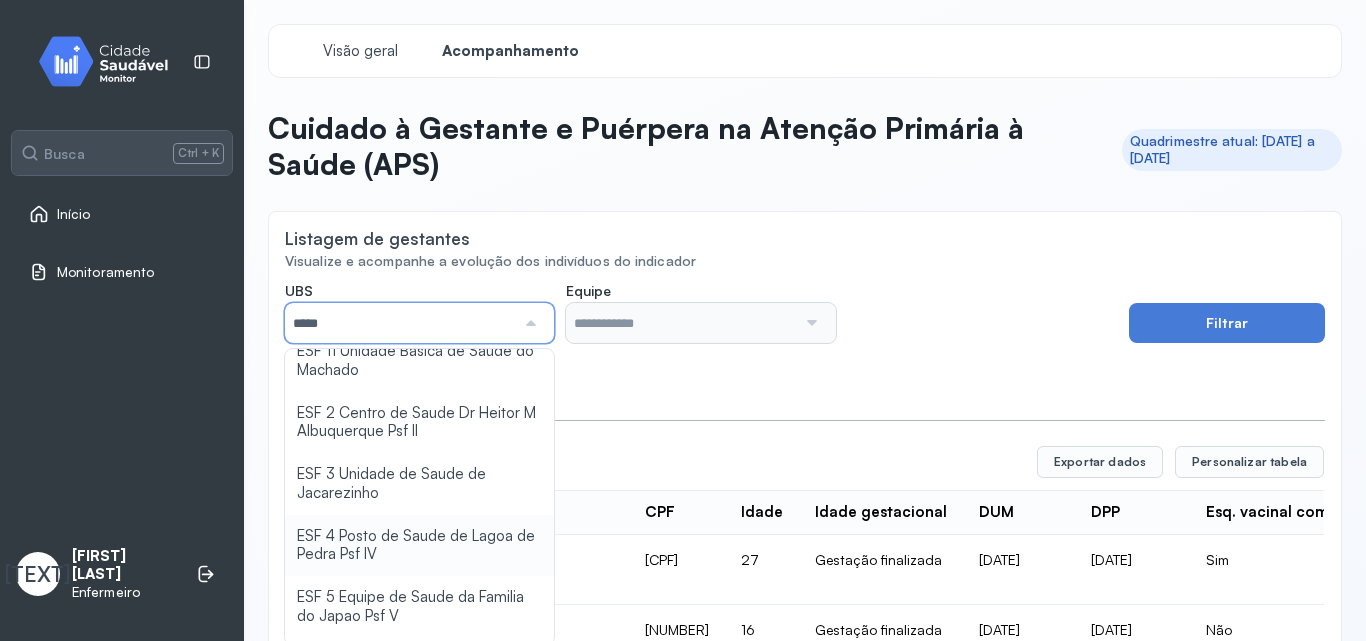 type on "**********" 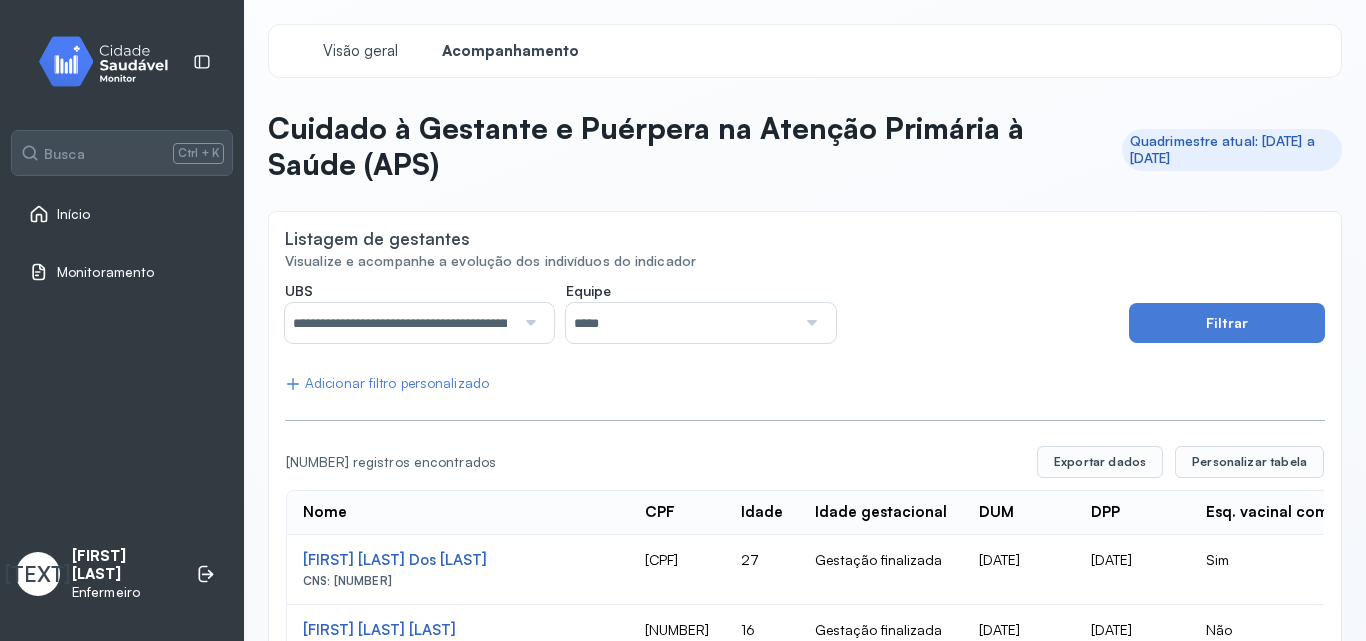 click on "**********" 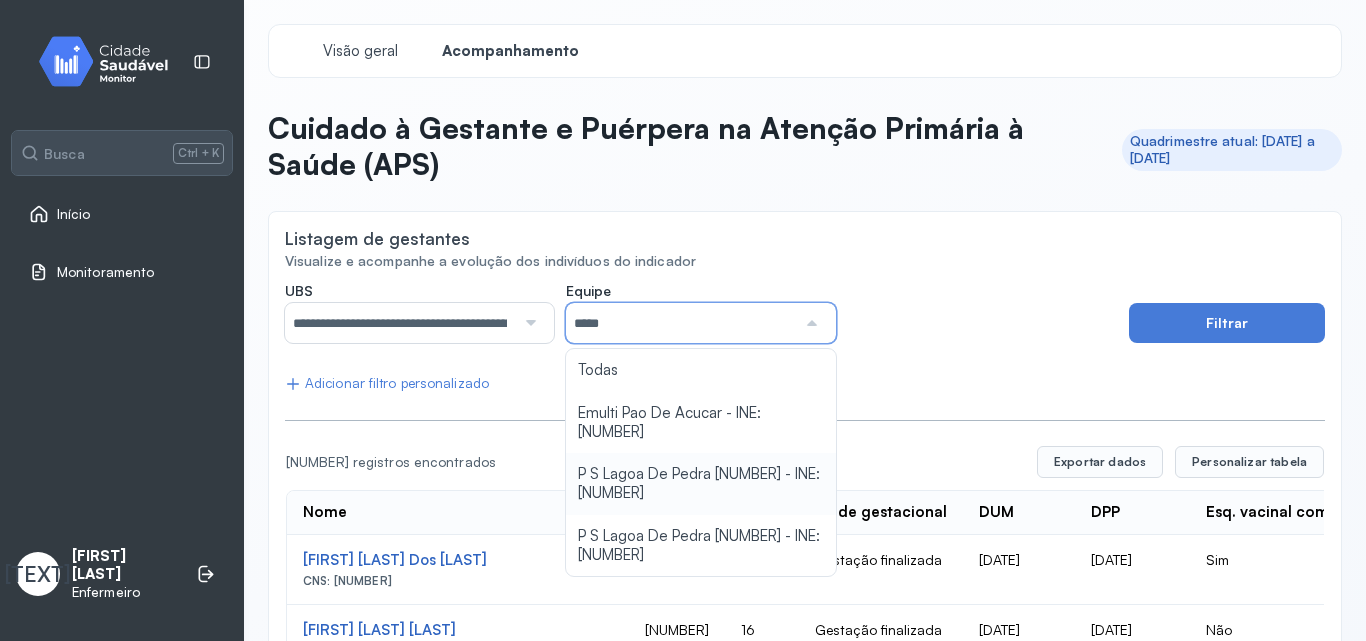type on "**********" 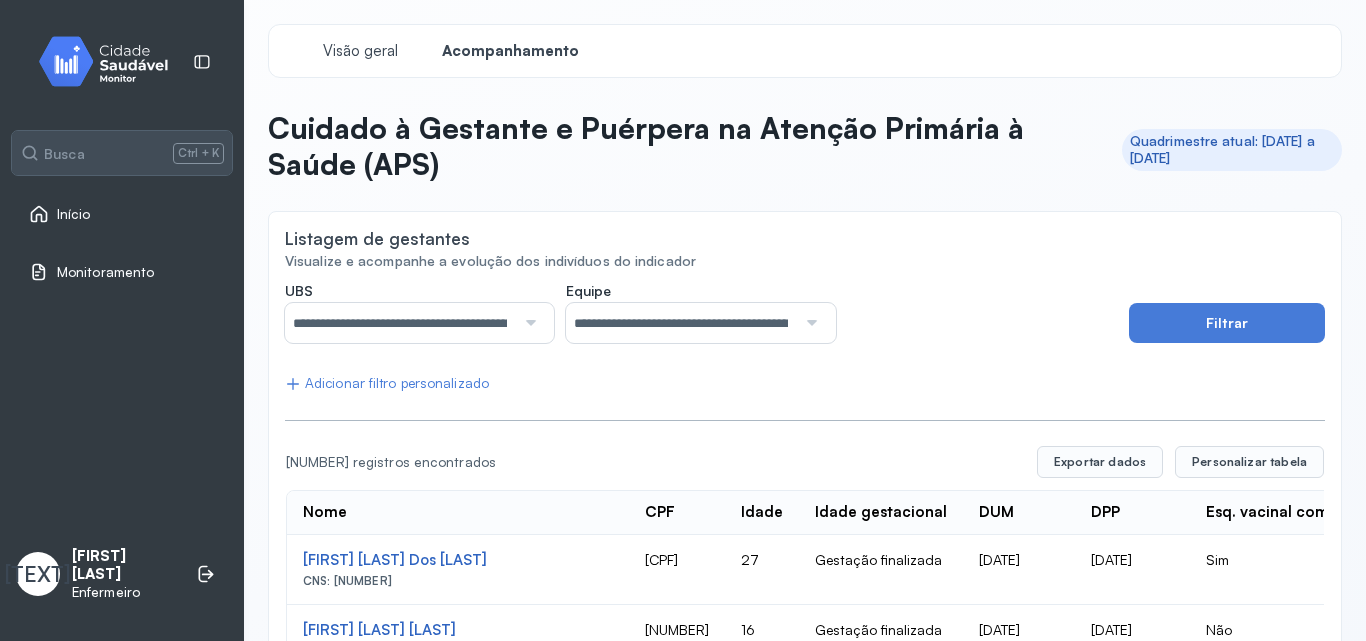 click on "**********" 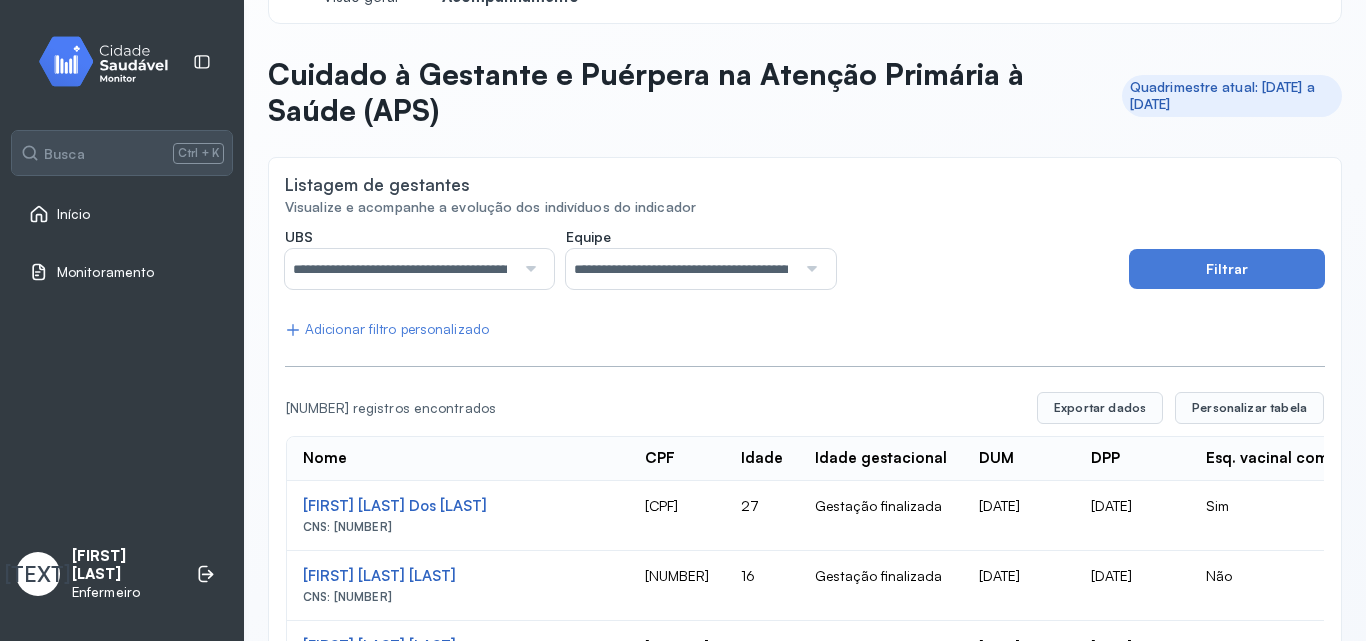 scroll, scrollTop: 0, scrollLeft: 0, axis: both 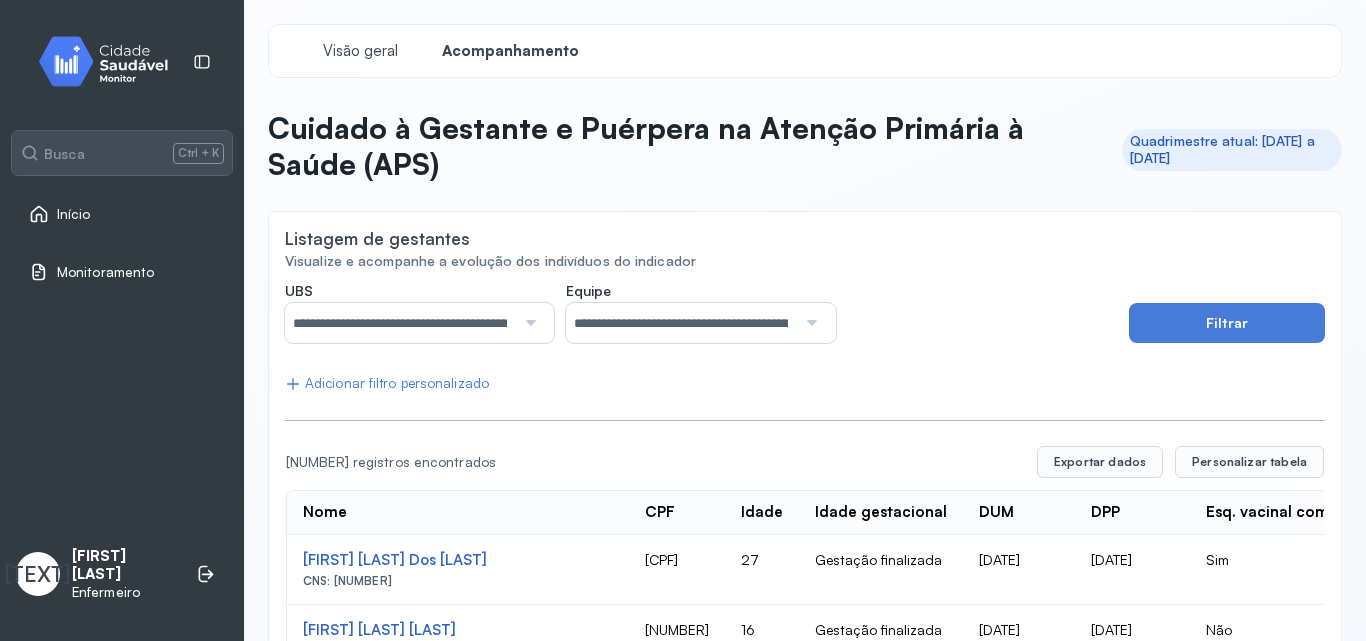 click on "Monitoramento" at bounding box center [105, 272] 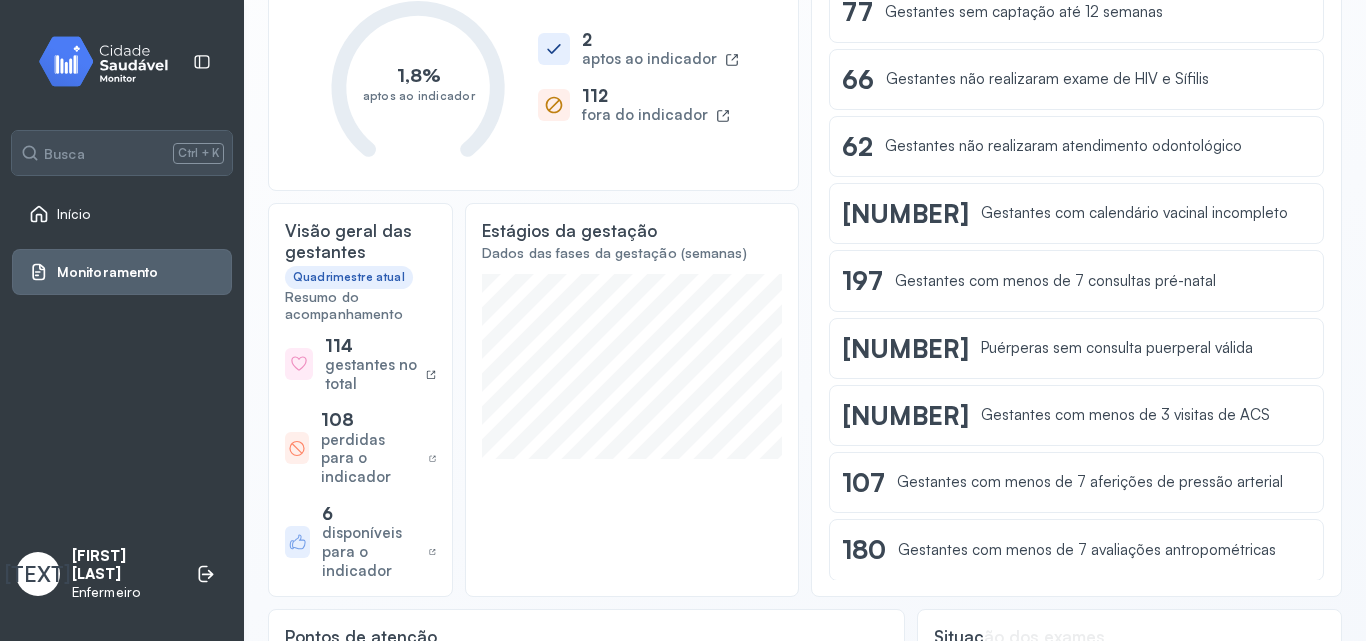 scroll, scrollTop: 261, scrollLeft: 0, axis: vertical 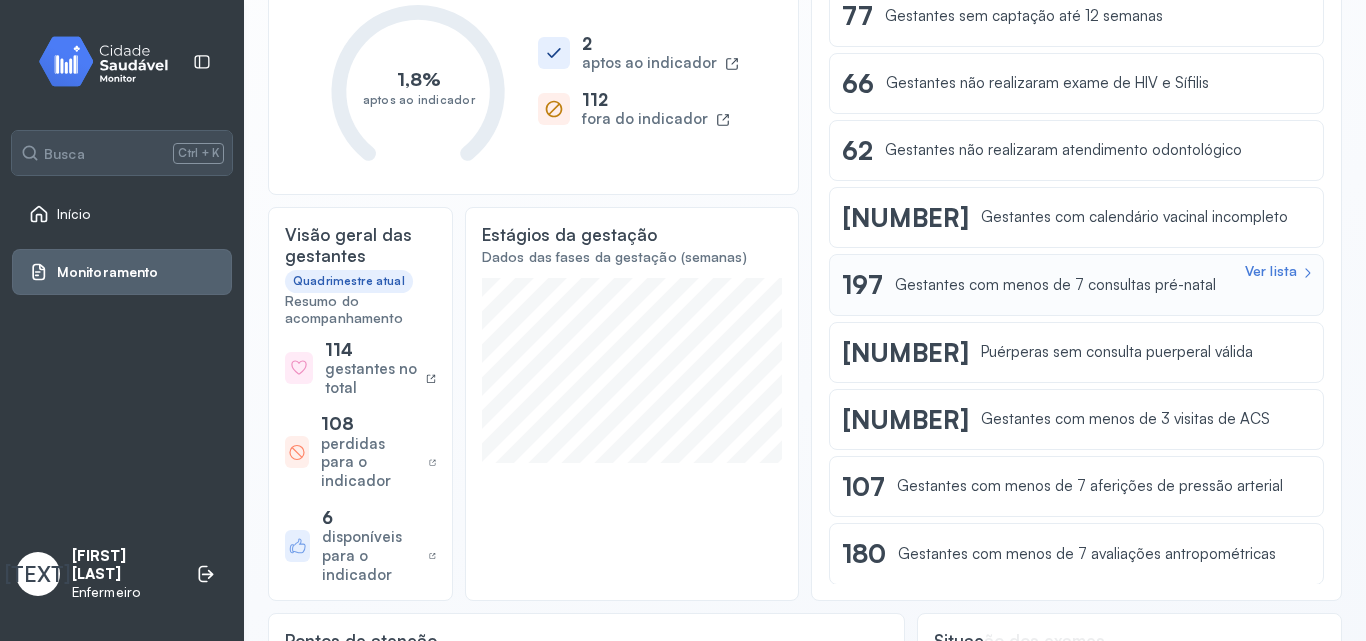 click on "Gestantes com menos de 7 consultas pré-natal" at bounding box center [1055, 285] 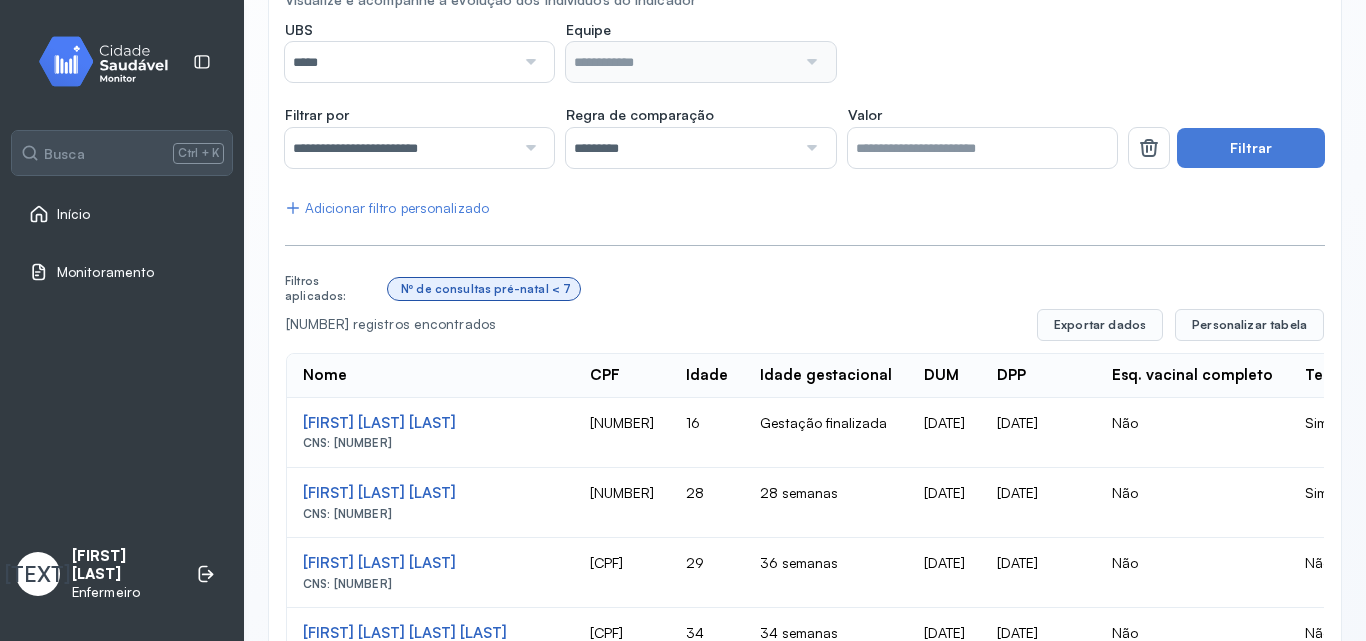 click at bounding box center [528, 62] 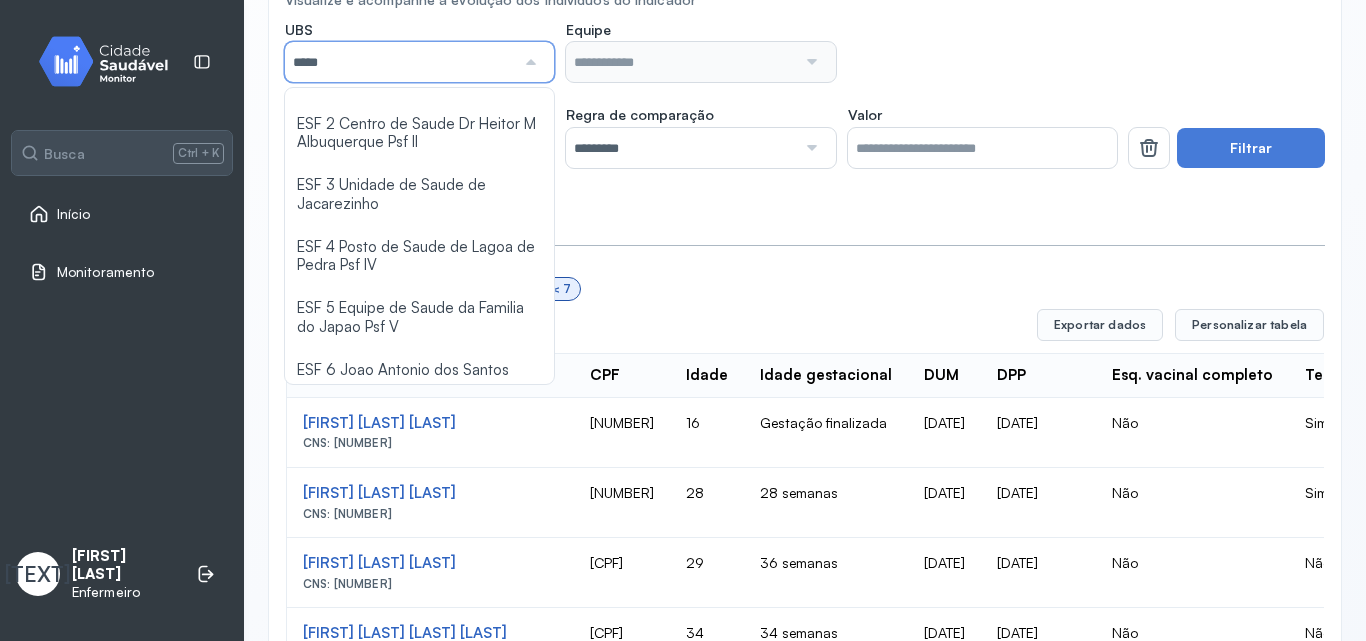 scroll, scrollTop: 204, scrollLeft: 0, axis: vertical 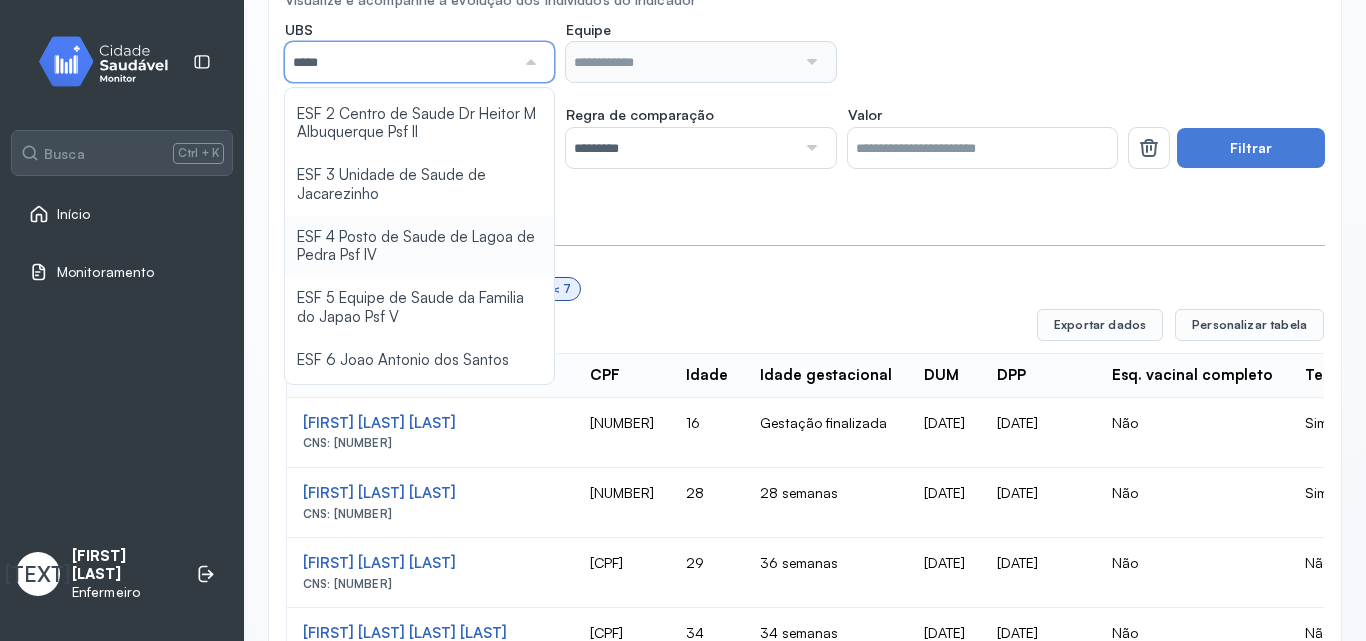 type on "**********" 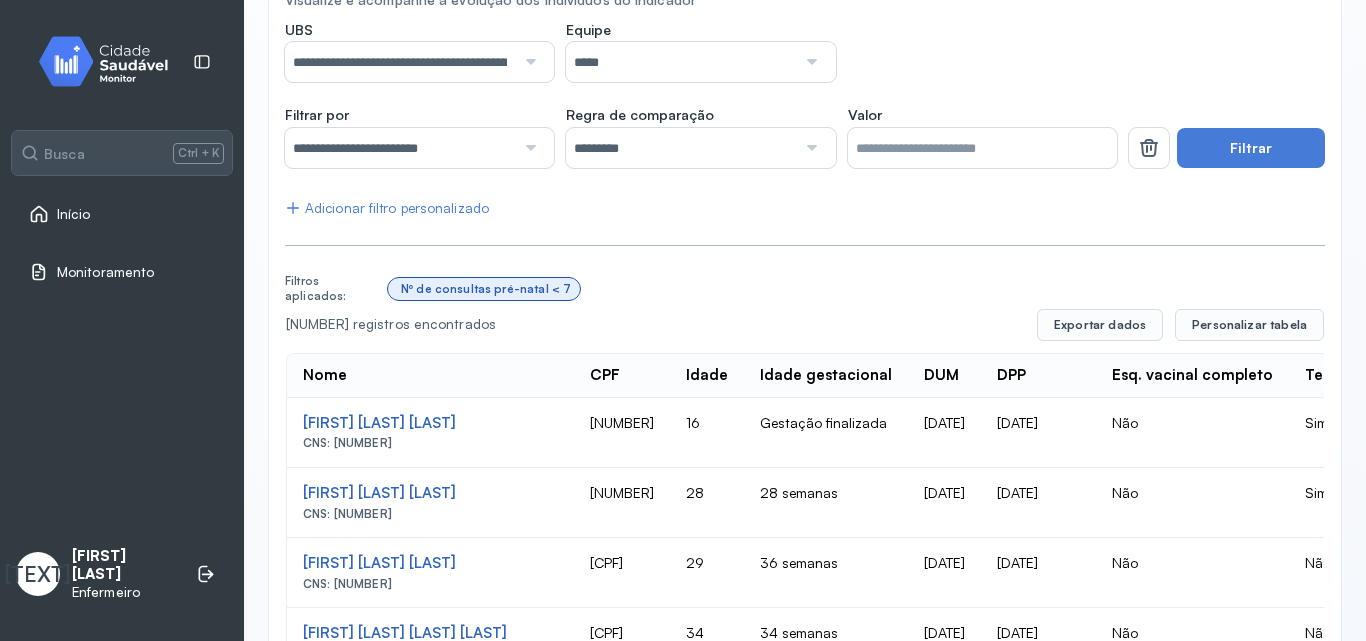 click on "**********" 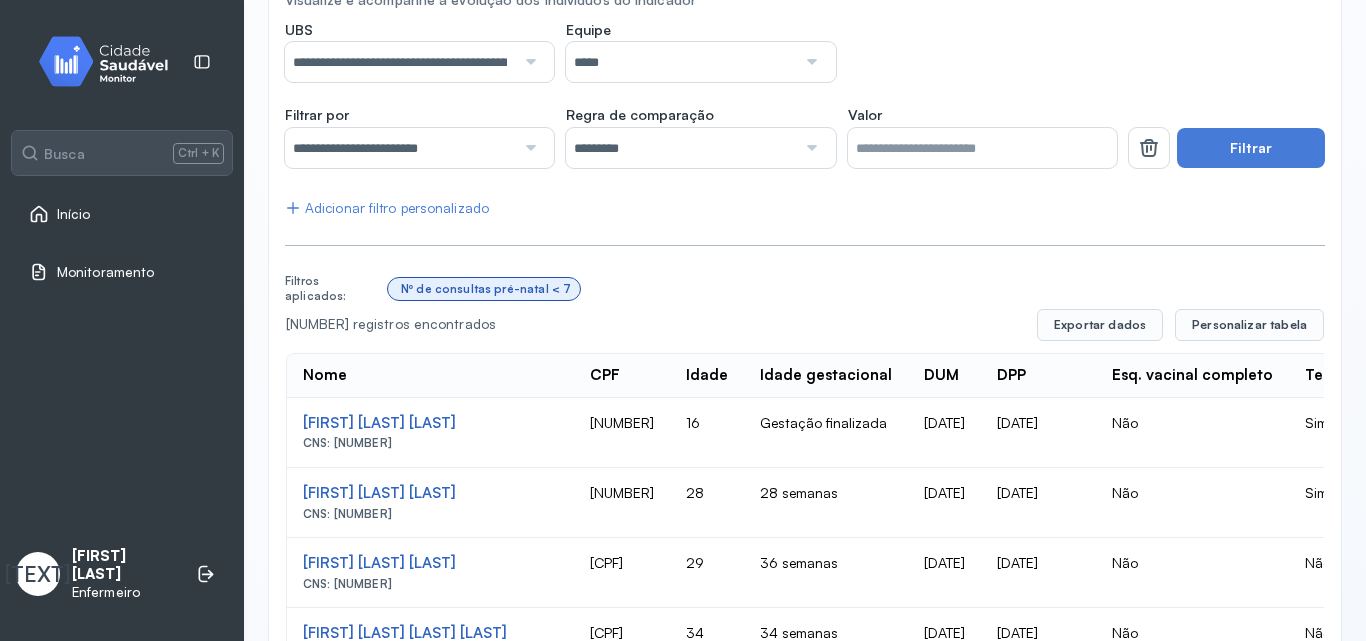 click at bounding box center [809, 62] 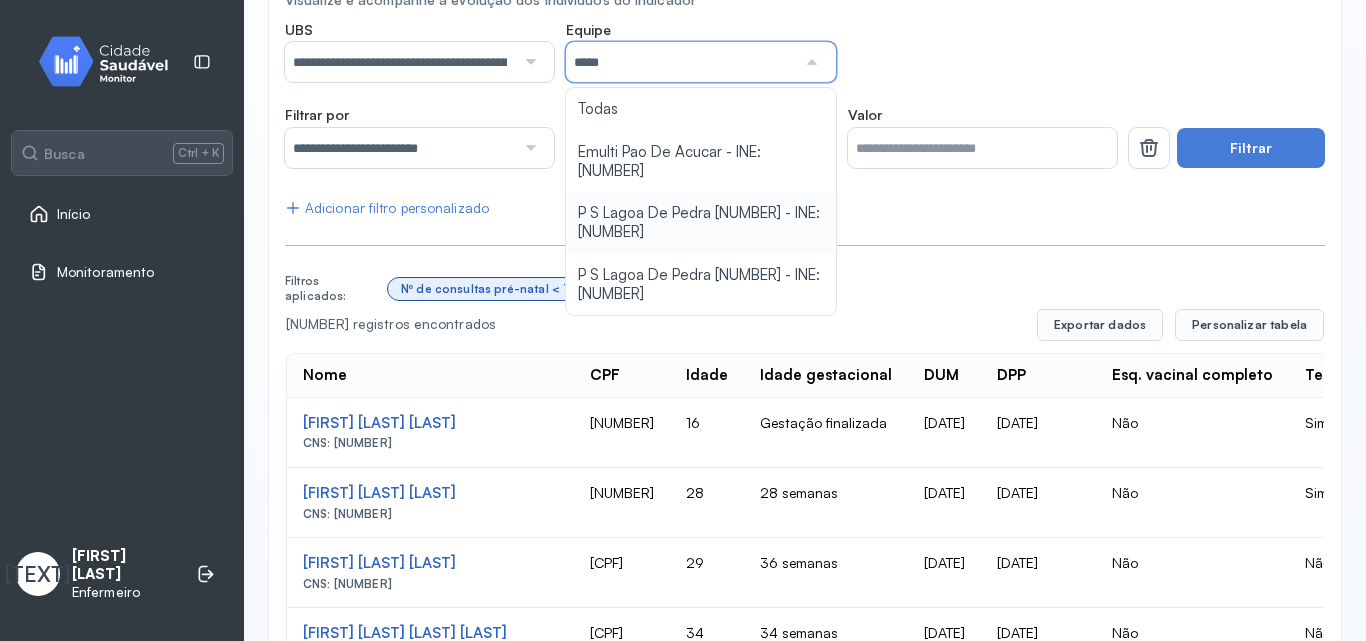 type on "**********" 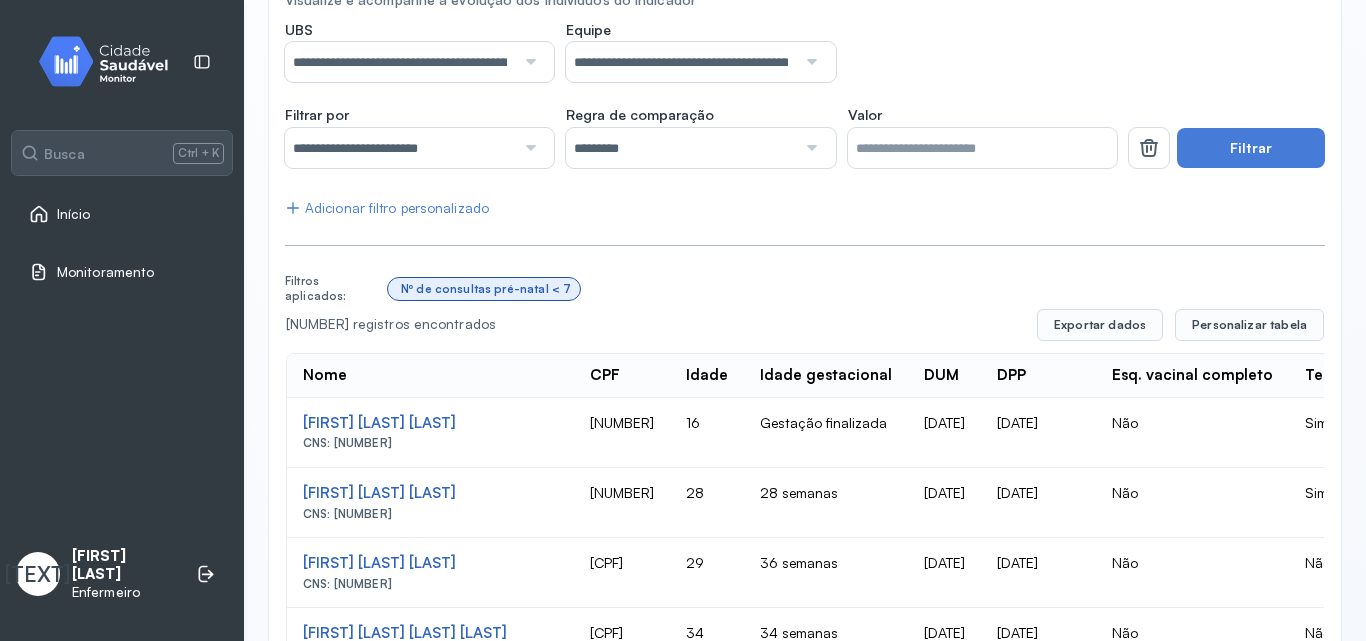 click on "**********" 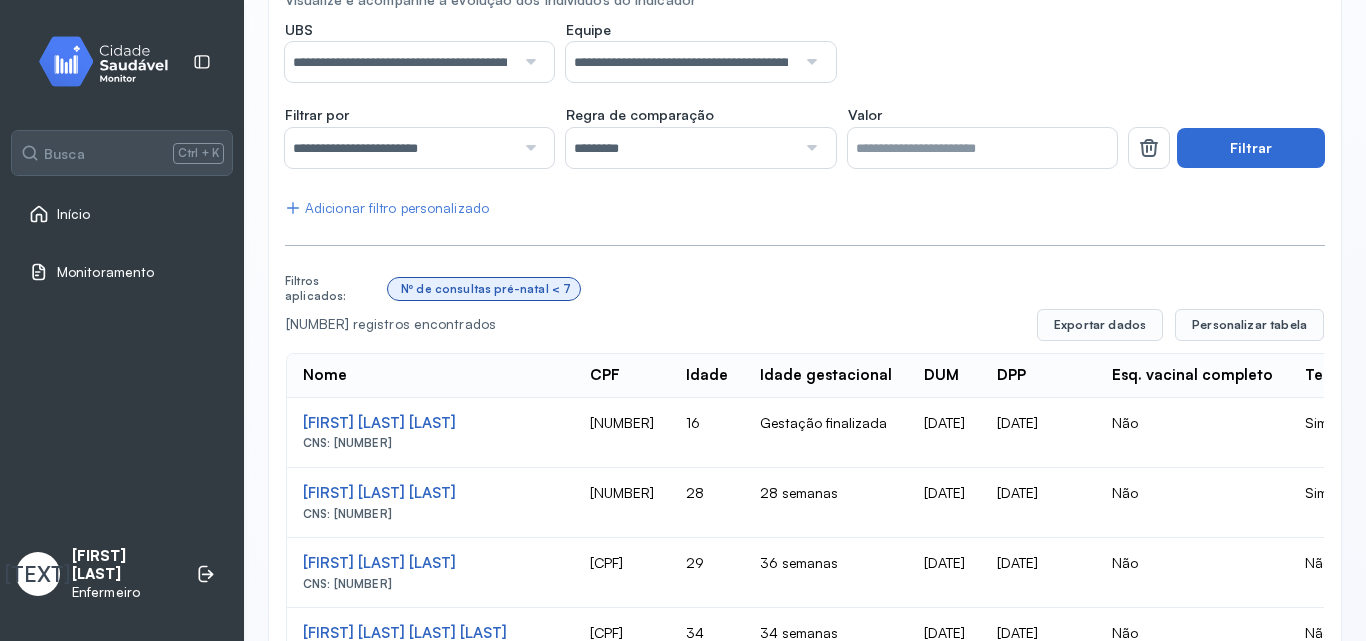 click on "Filtrar" at bounding box center [1251, 148] 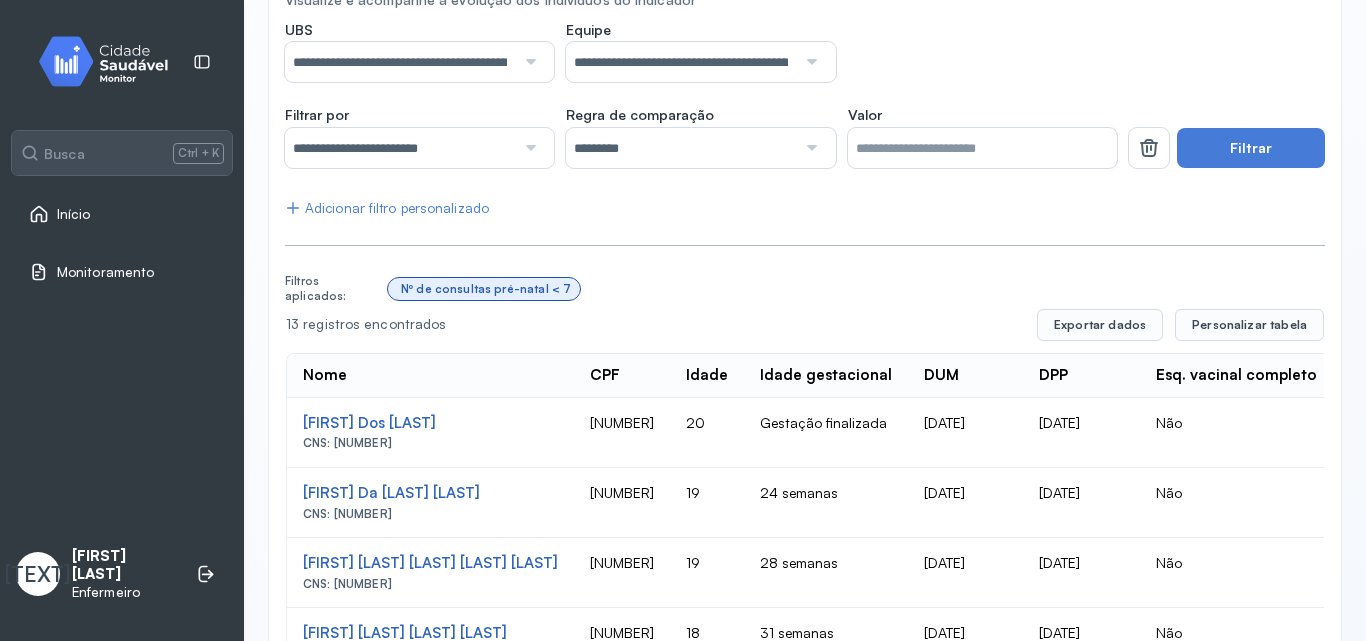 click at bounding box center (528, 148) 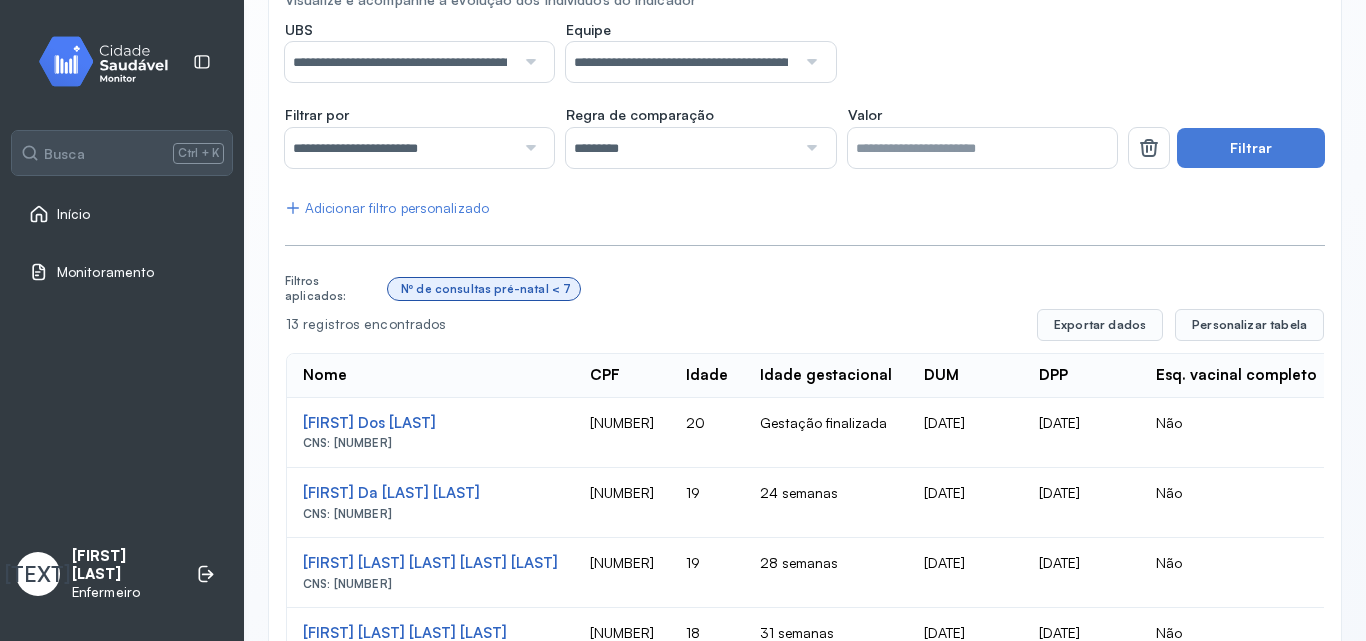 click at bounding box center (528, 148) 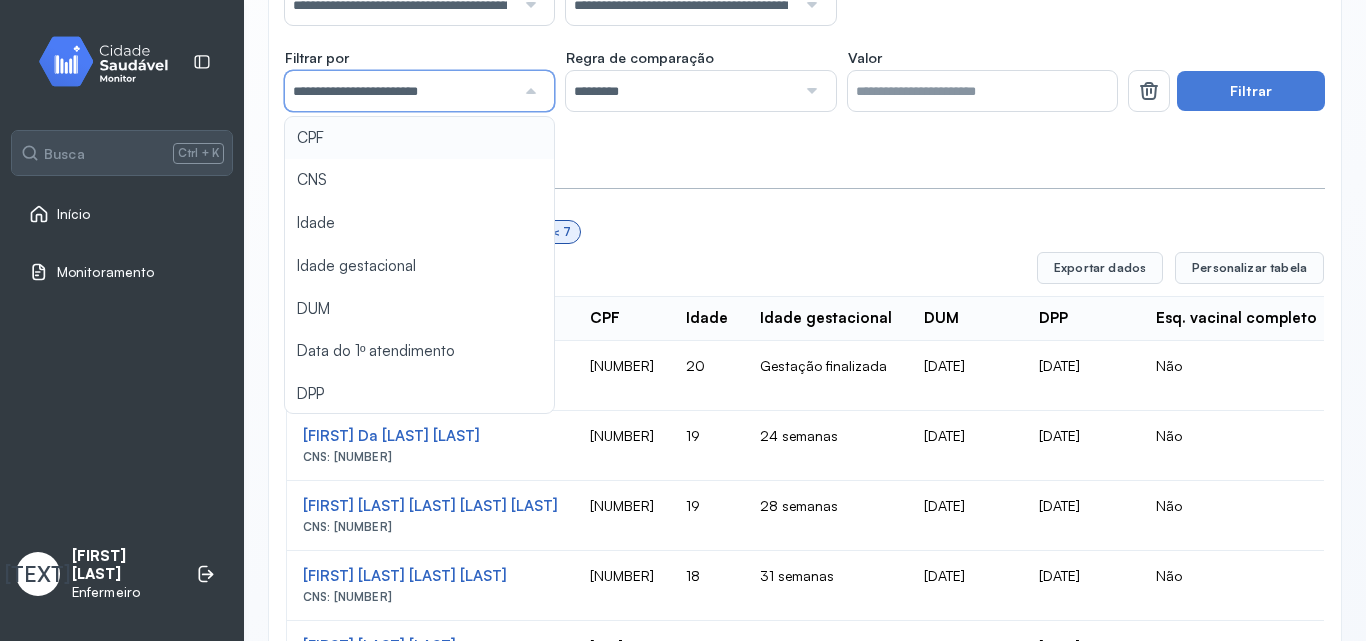 scroll, scrollTop: 299, scrollLeft: 0, axis: vertical 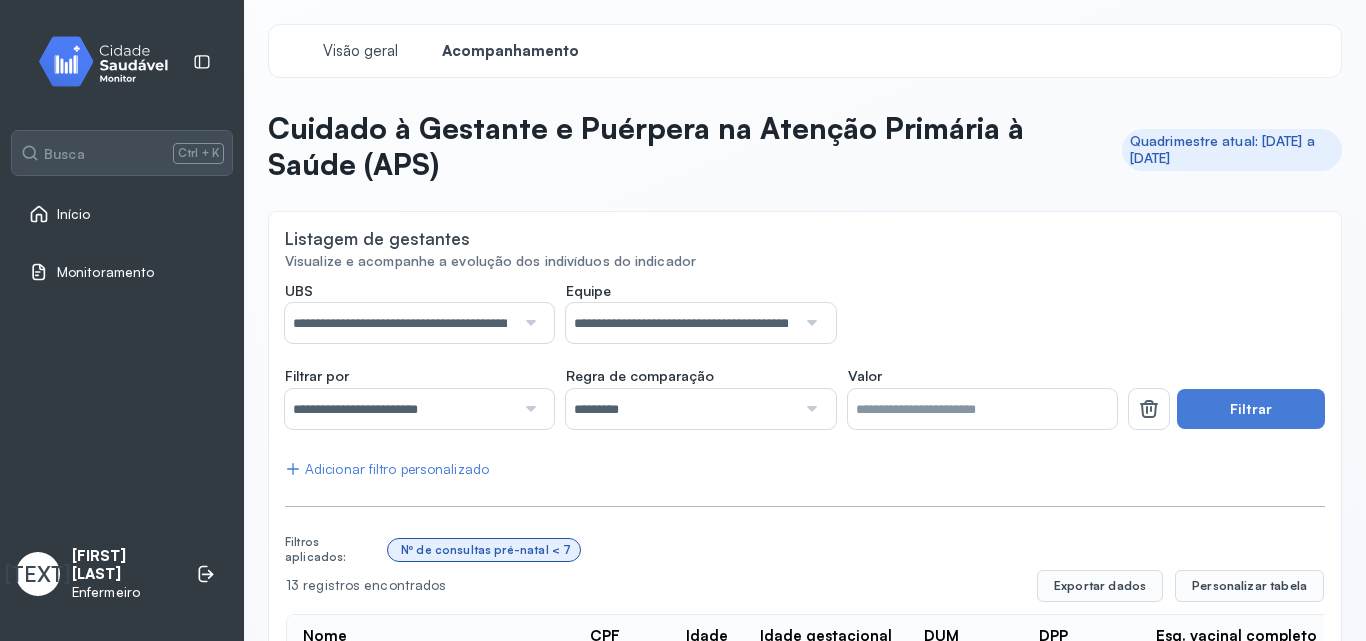 click at bounding box center [528, 409] 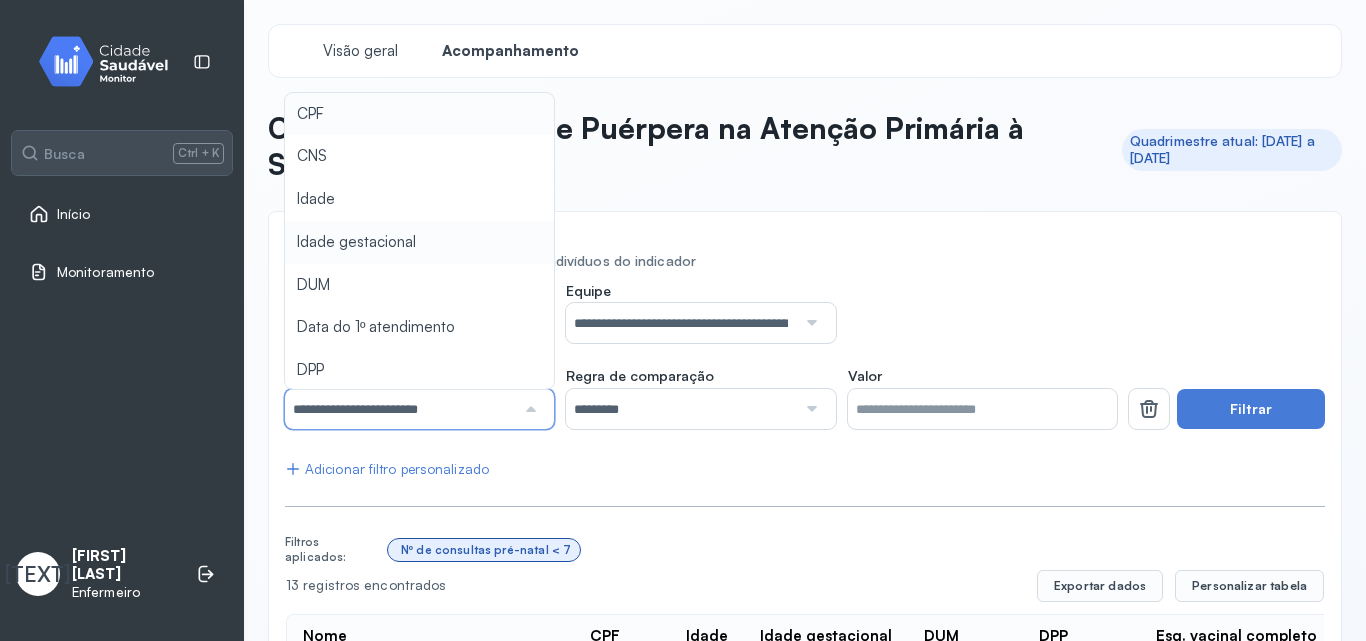 type on "**********" 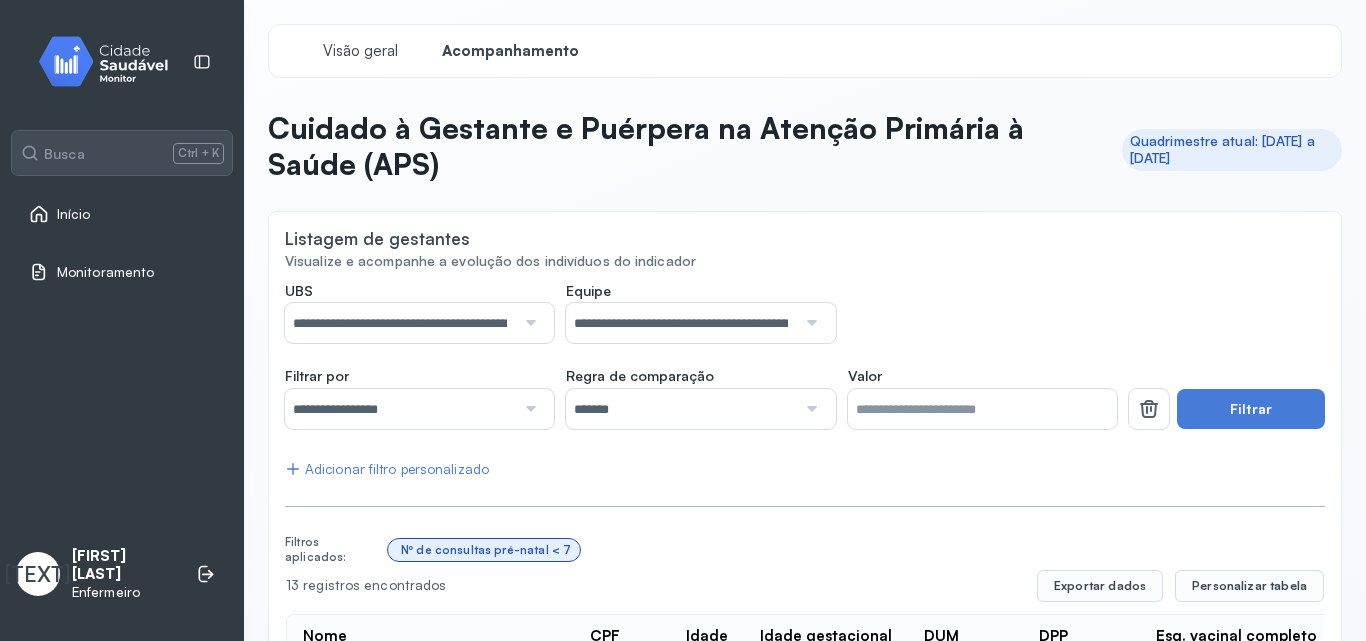 click on "**********" at bounding box center [805, 900] 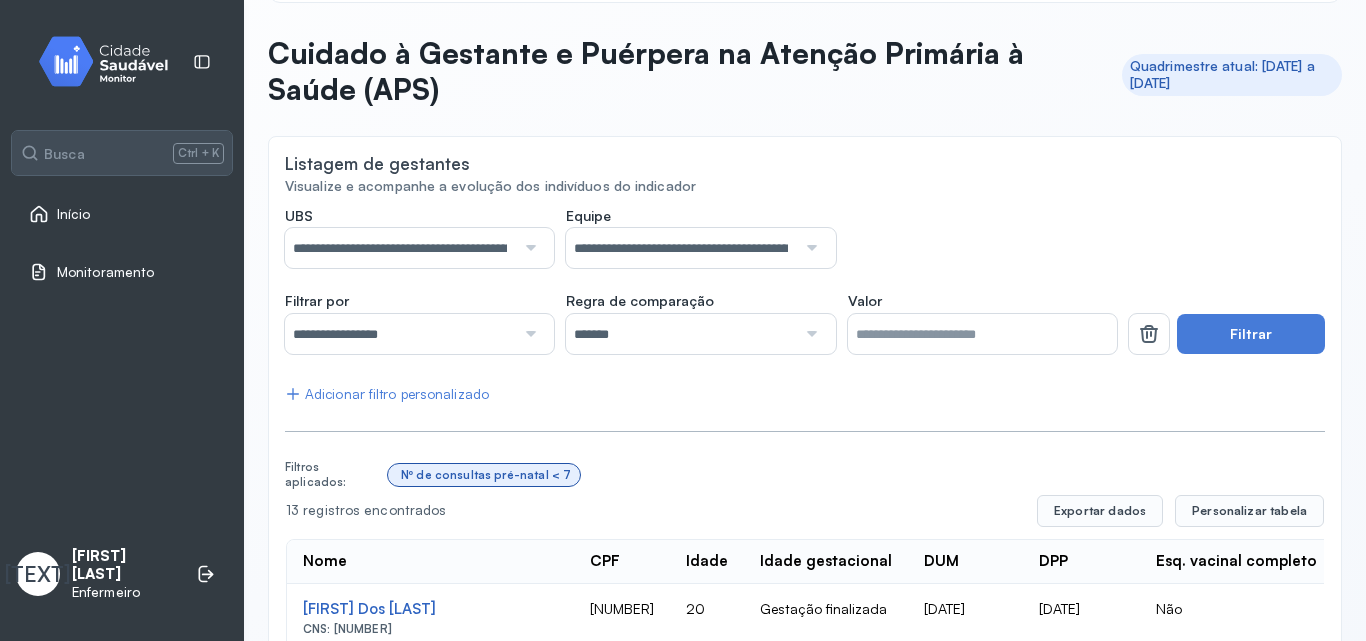 scroll, scrollTop: 0, scrollLeft: 0, axis: both 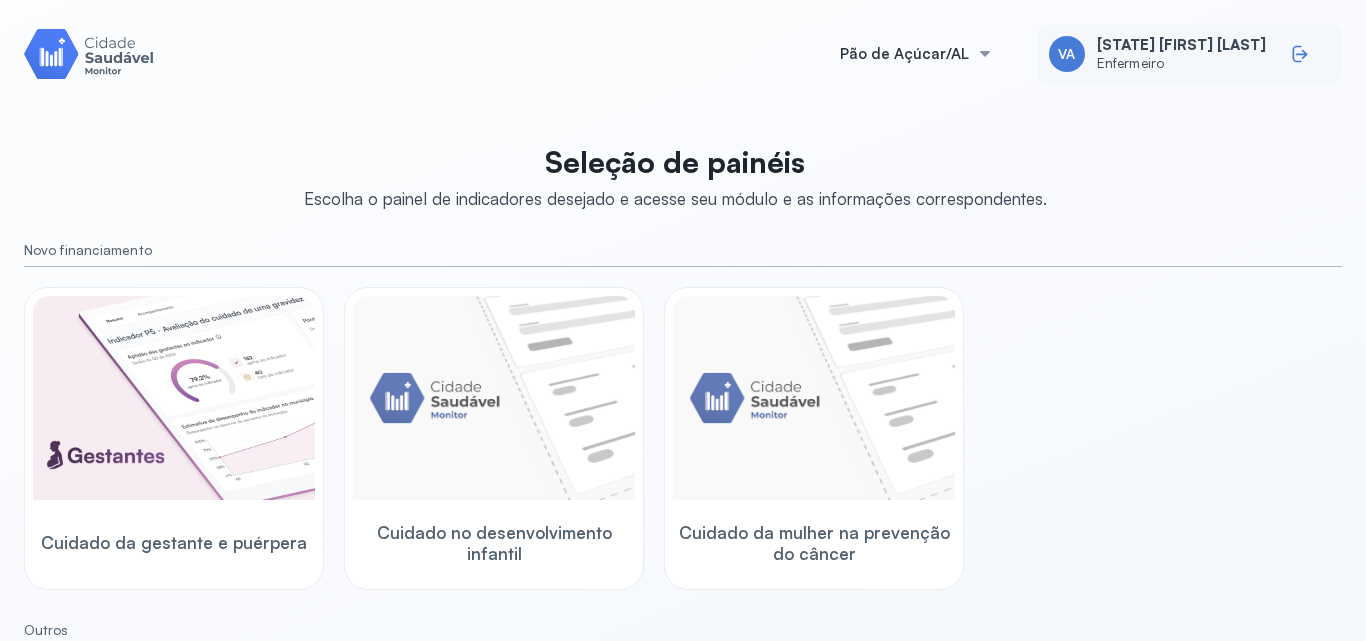 click 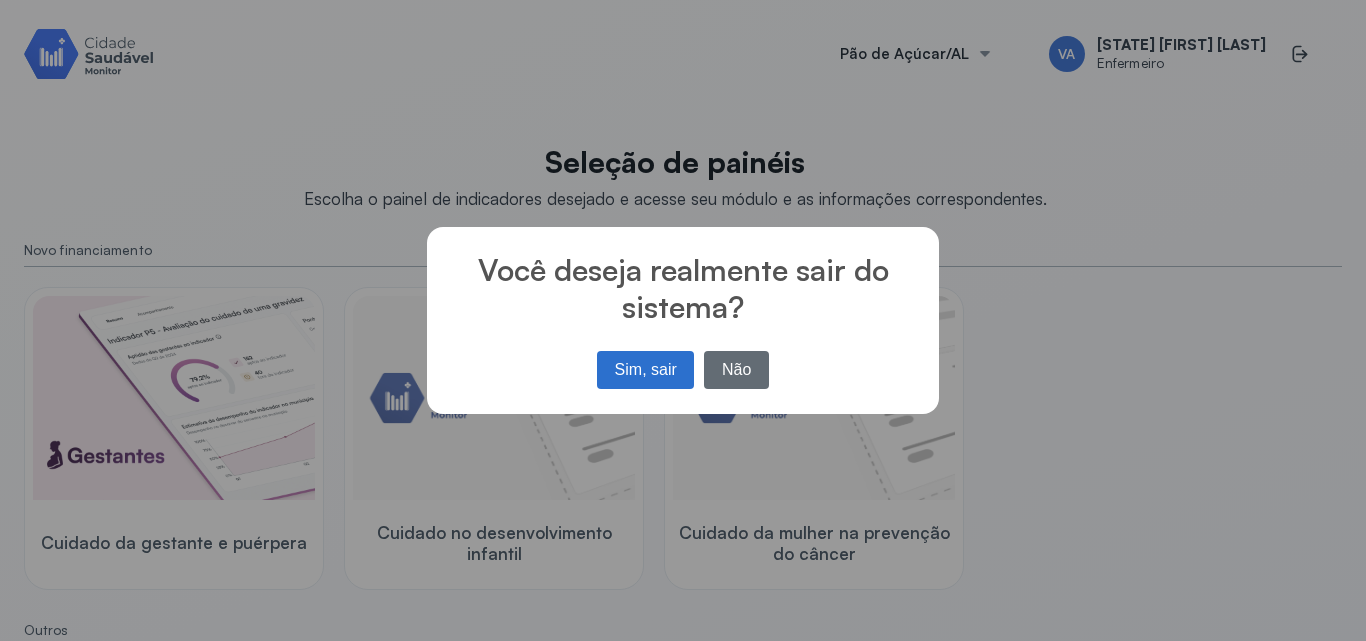click on "Não" at bounding box center [736, 370] 